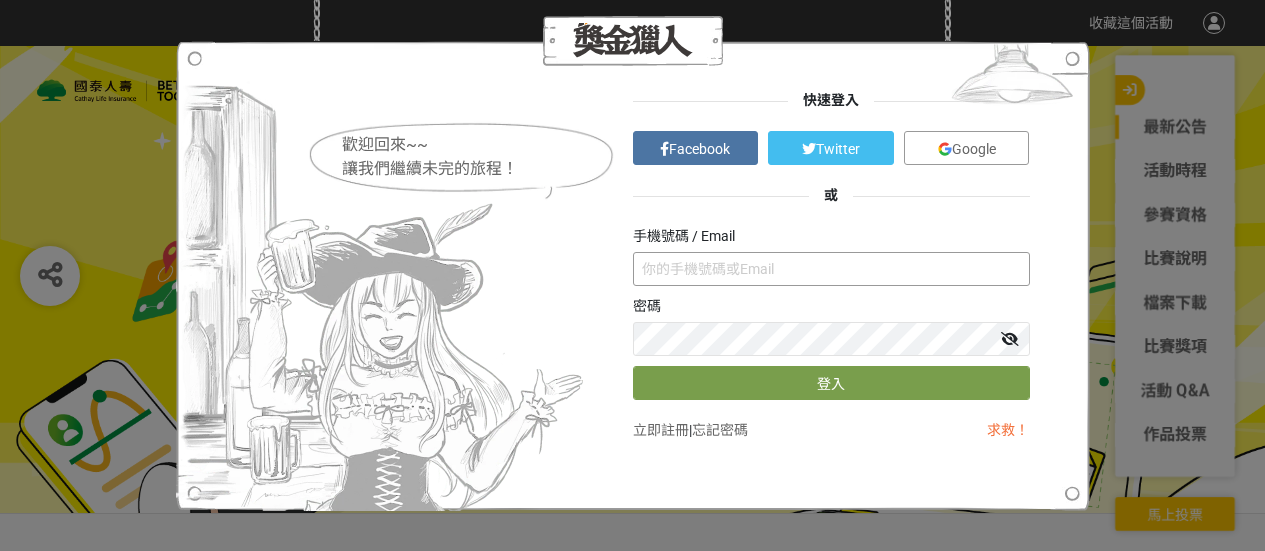scroll, scrollTop: 0, scrollLeft: 0, axis: both 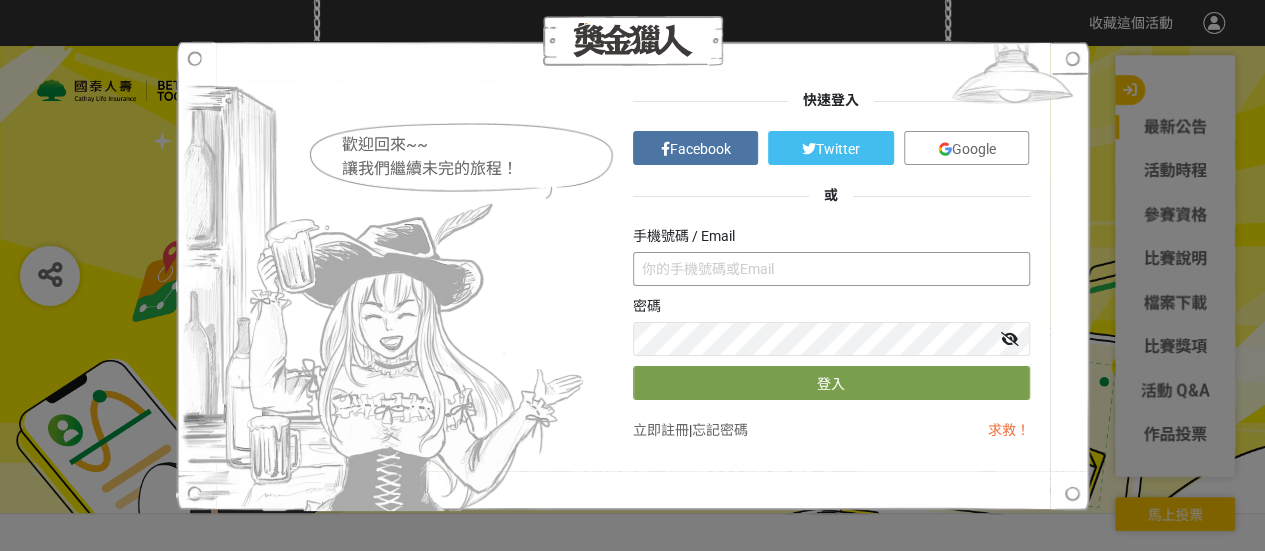 click at bounding box center (831, 269) 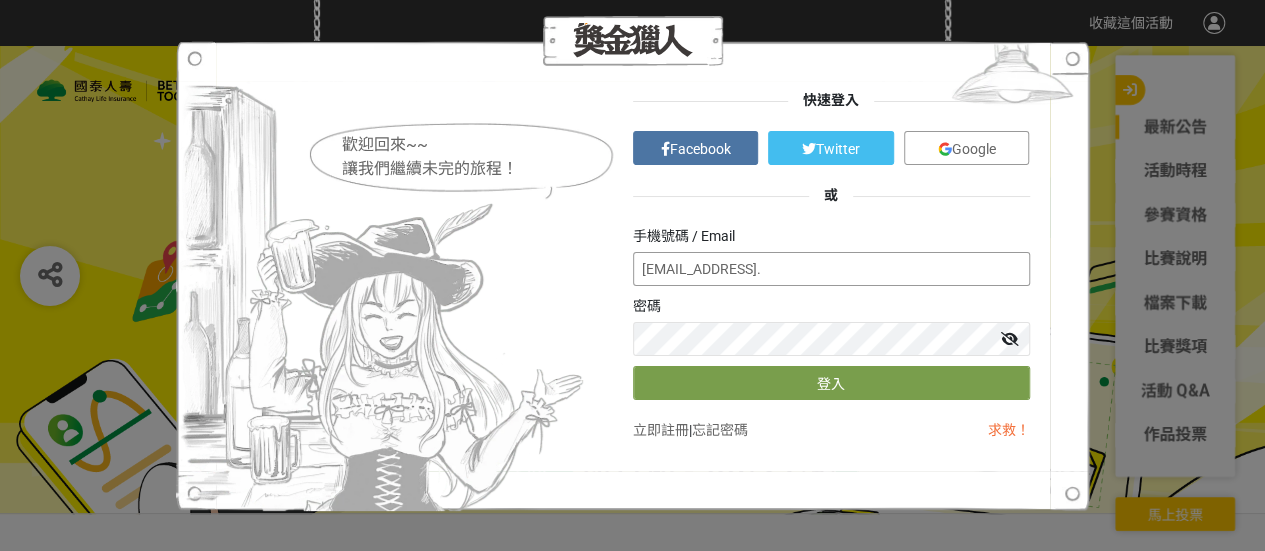 type on "[EMAIL_ADDRESS]." 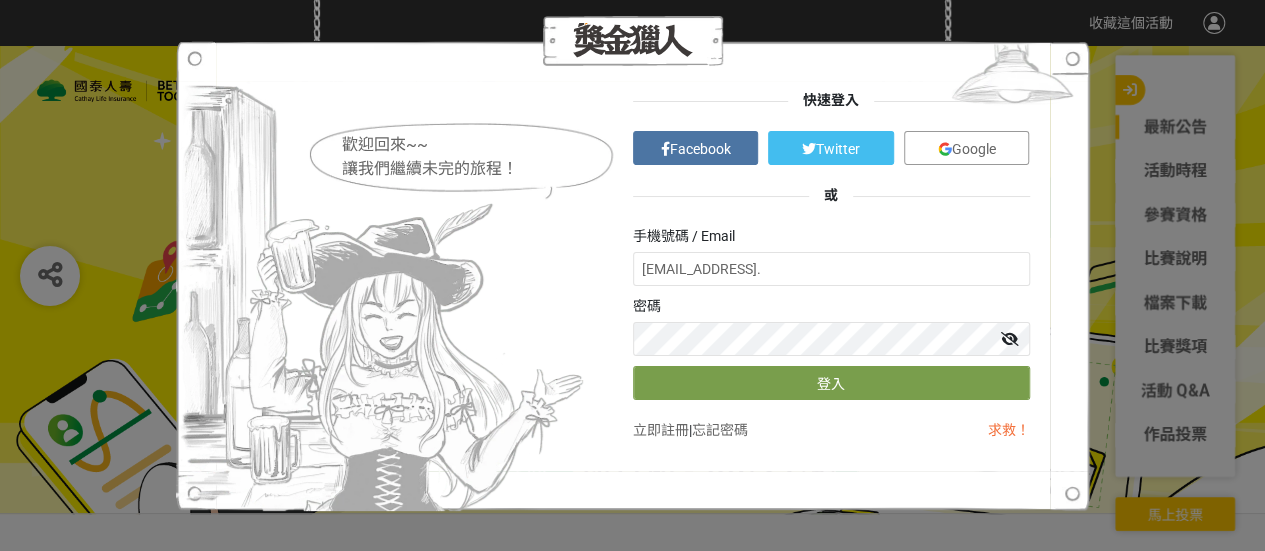 click on "Google" at bounding box center (967, 148) 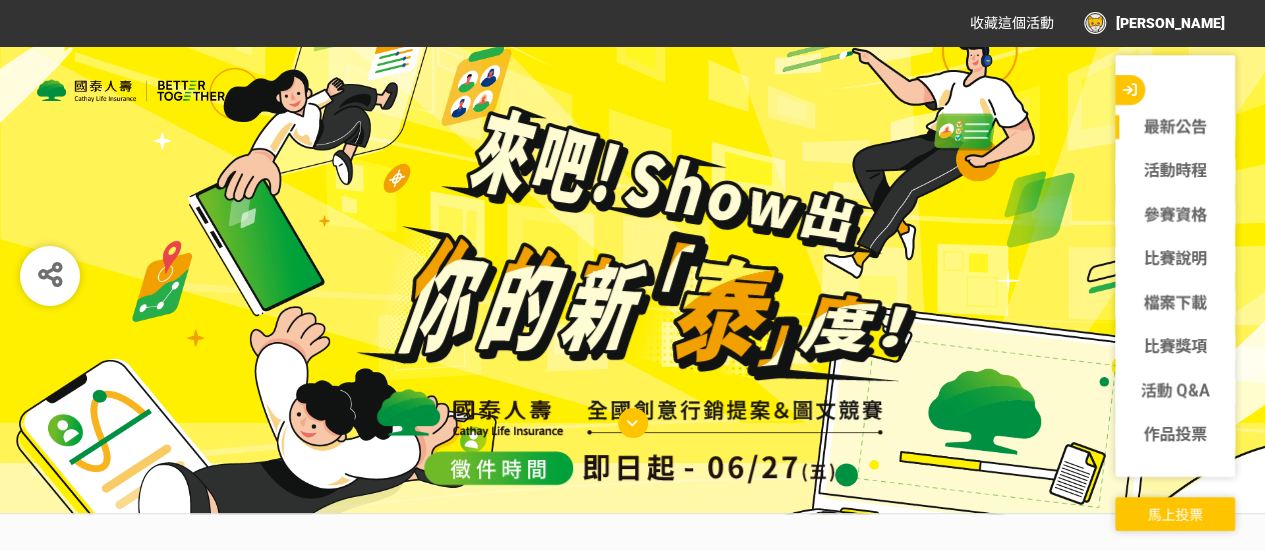 click on "[PERSON_NAME]" at bounding box center (1154, 23) 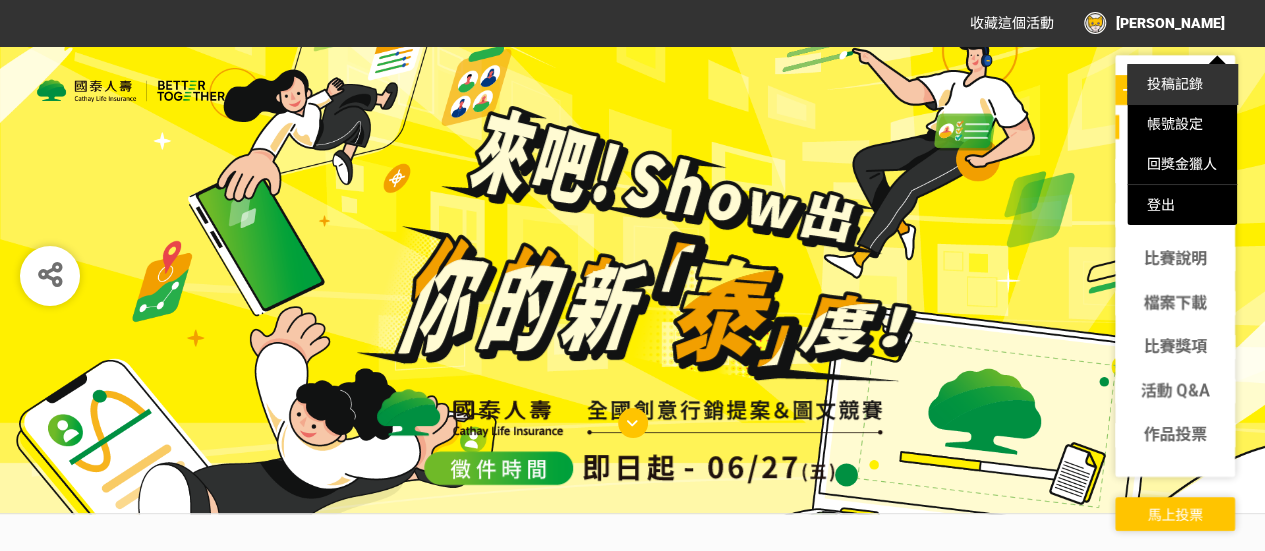 click on "投稿記錄" at bounding box center (1182, 84) 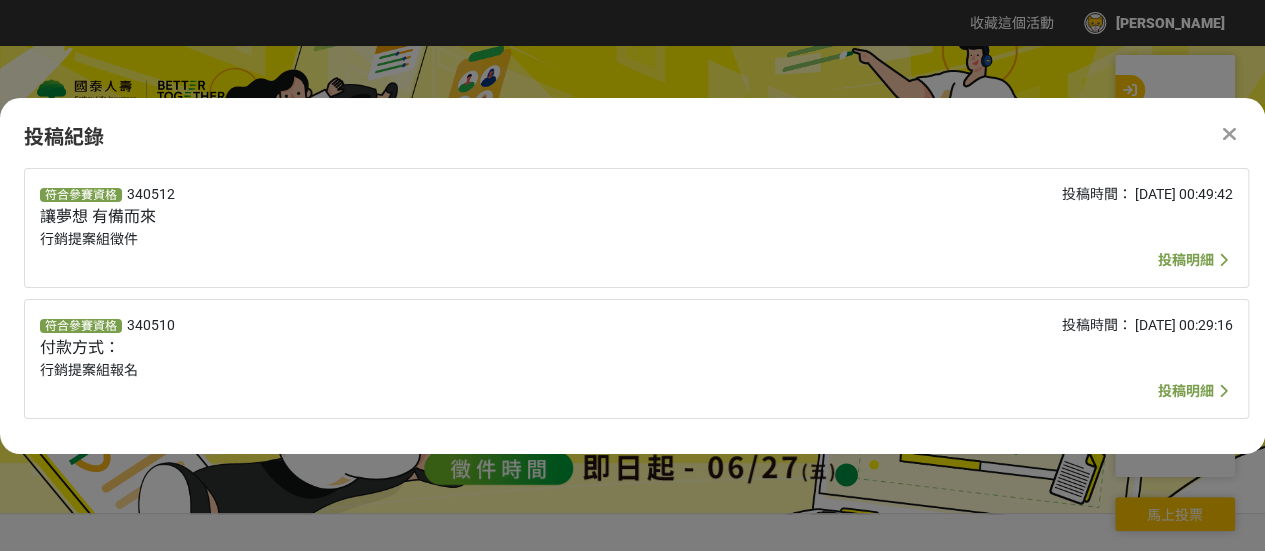 click on "投稿明細" at bounding box center [1195, 260] 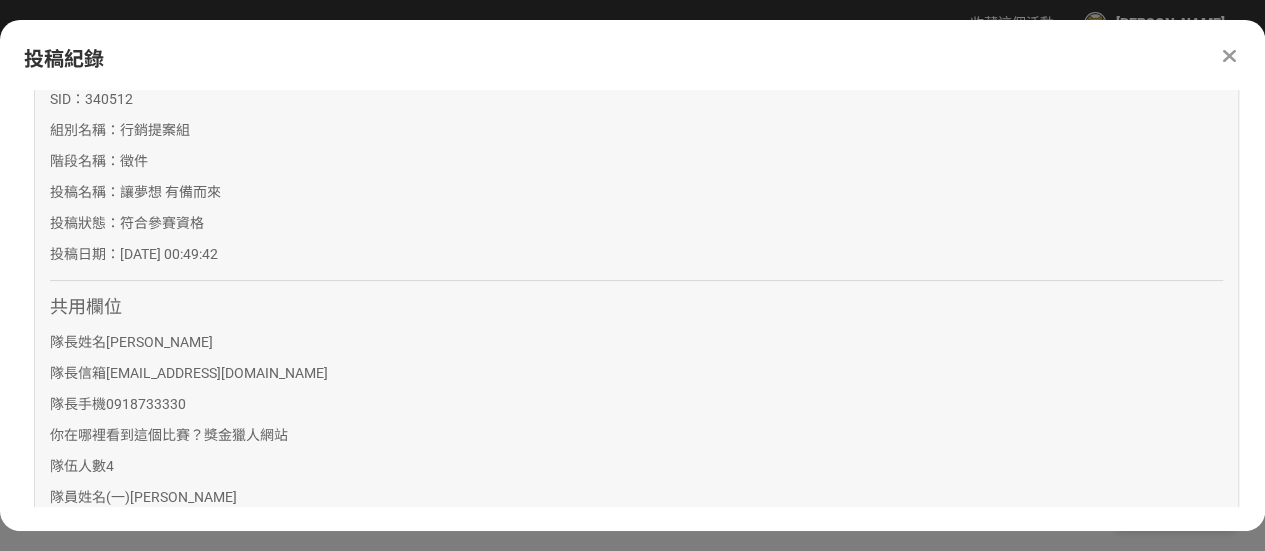 scroll, scrollTop: 0, scrollLeft: 0, axis: both 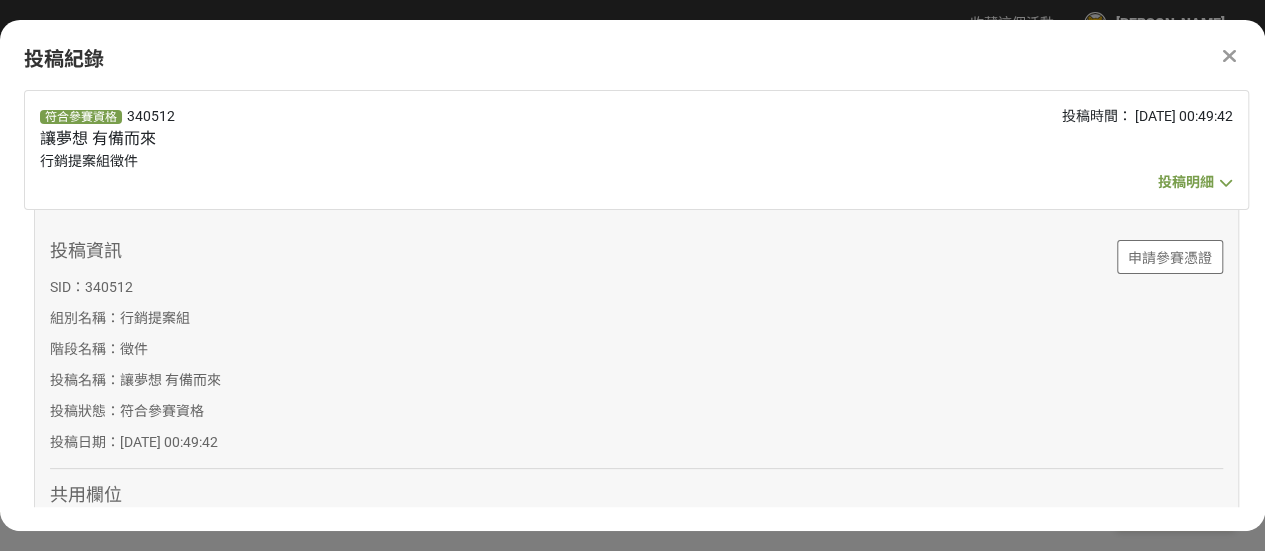 click at bounding box center [1229, 56] 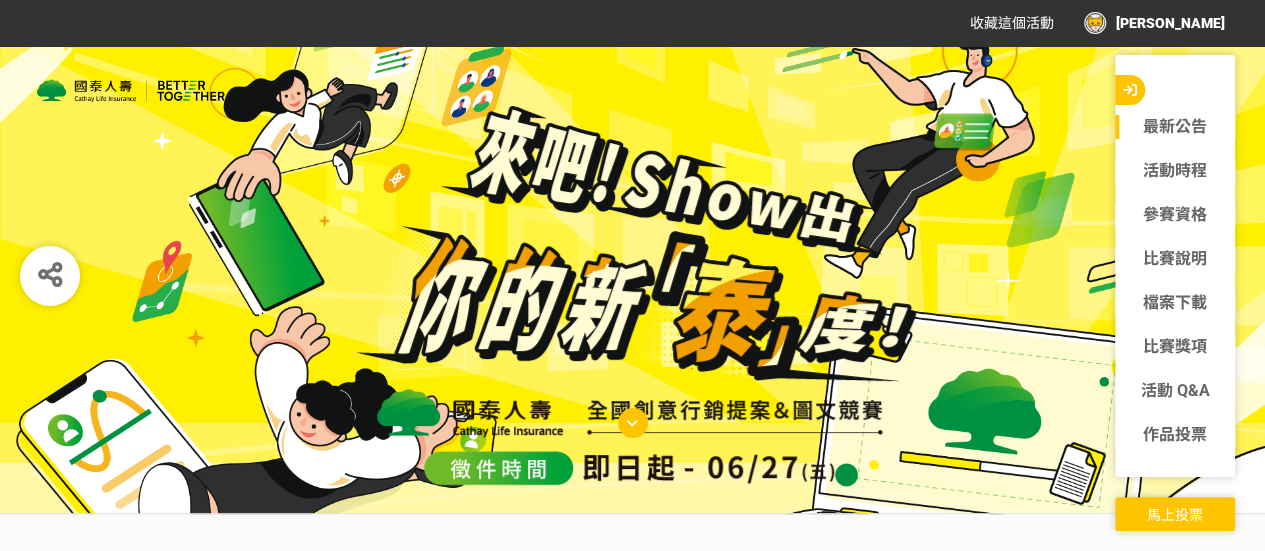 click on "馬上投票" at bounding box center (1175, 515) 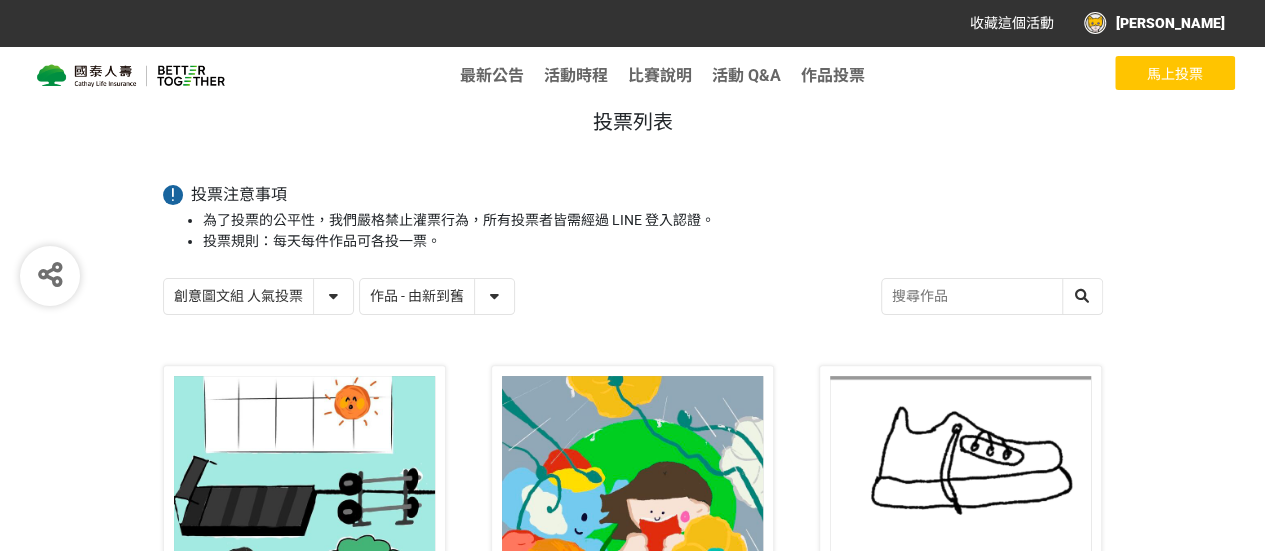 scroll, scrollTop: 0, scrollLeft: 0, axis: both 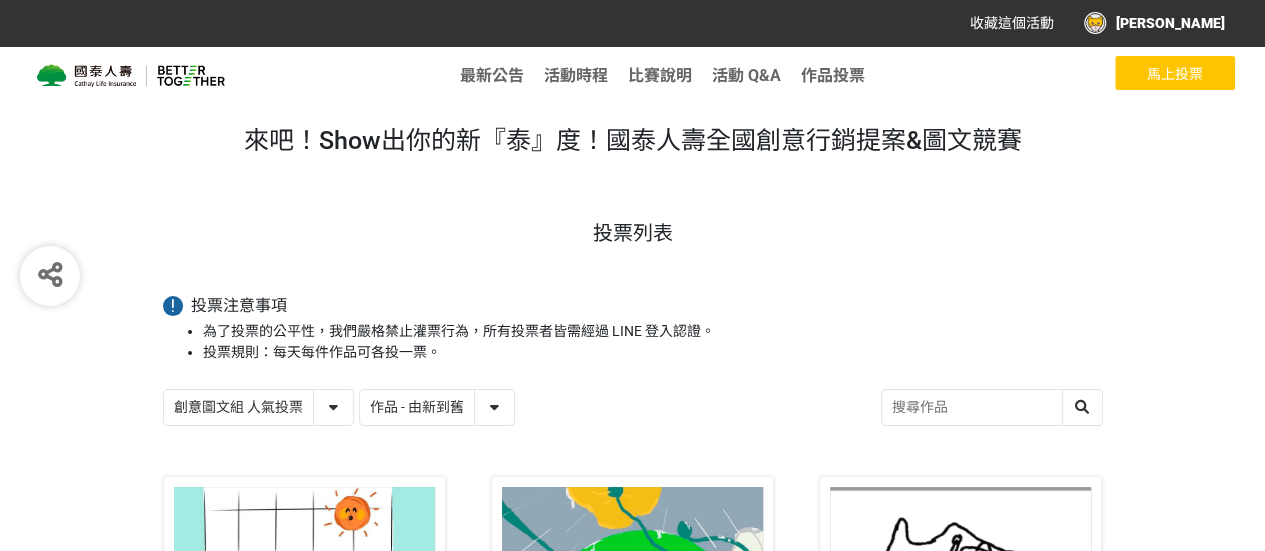 click on "創意圖文組 人氣投票 行銷提案組 人氣投票" at bounding box center (258, 407) 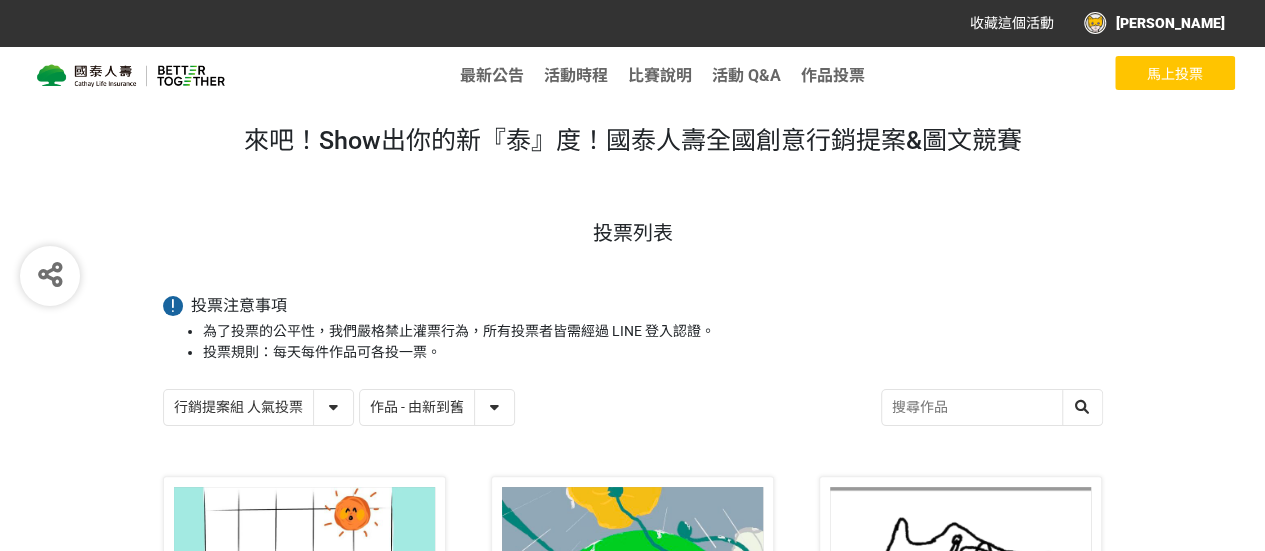 click on "創意圖文組 人氣投票 行銷提案組 人氣投票" at bounding box center (258, 407) 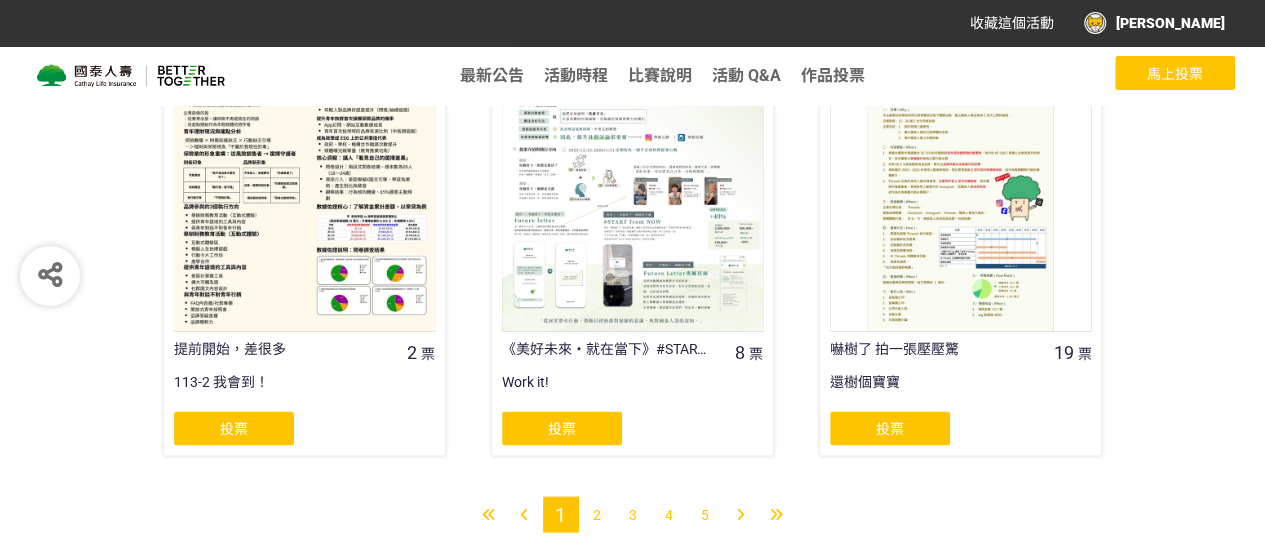 scroll, scrollTop: 1790, scrollLeft: 0, axis: vertical 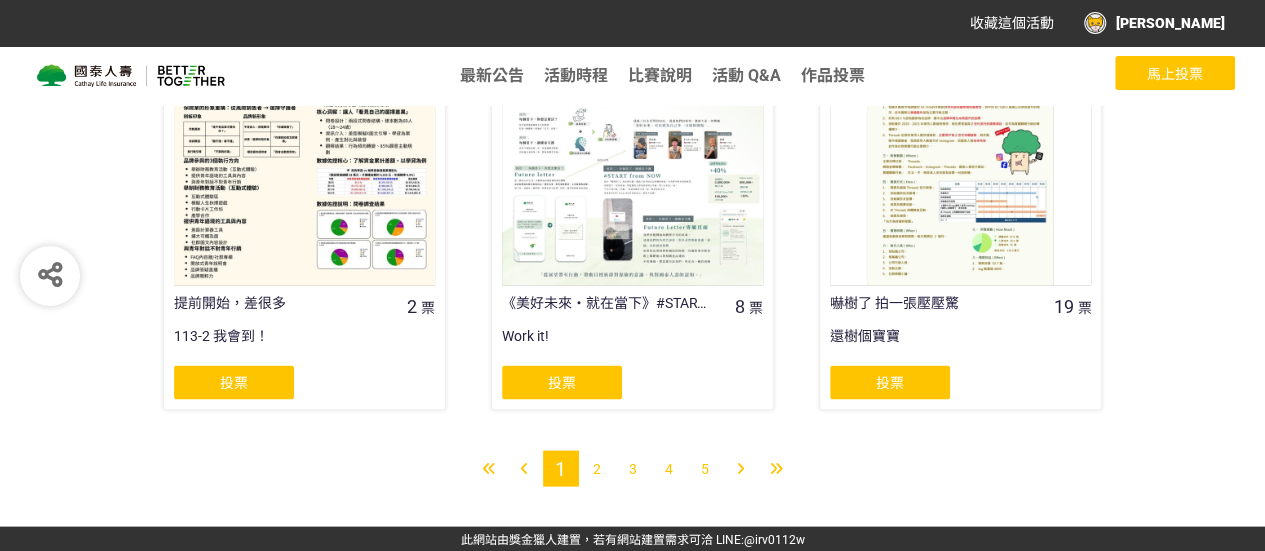 click on "2" at bounding box center (597, 468) 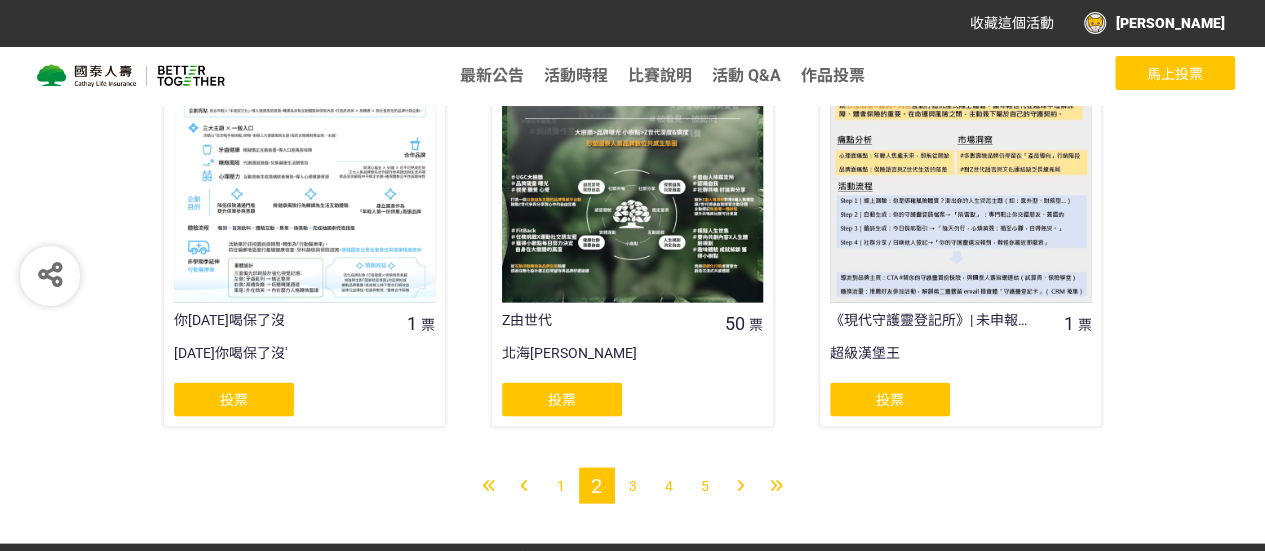 scroll, scrollTop: 1790, scrollLeft: 0, axis: vertical 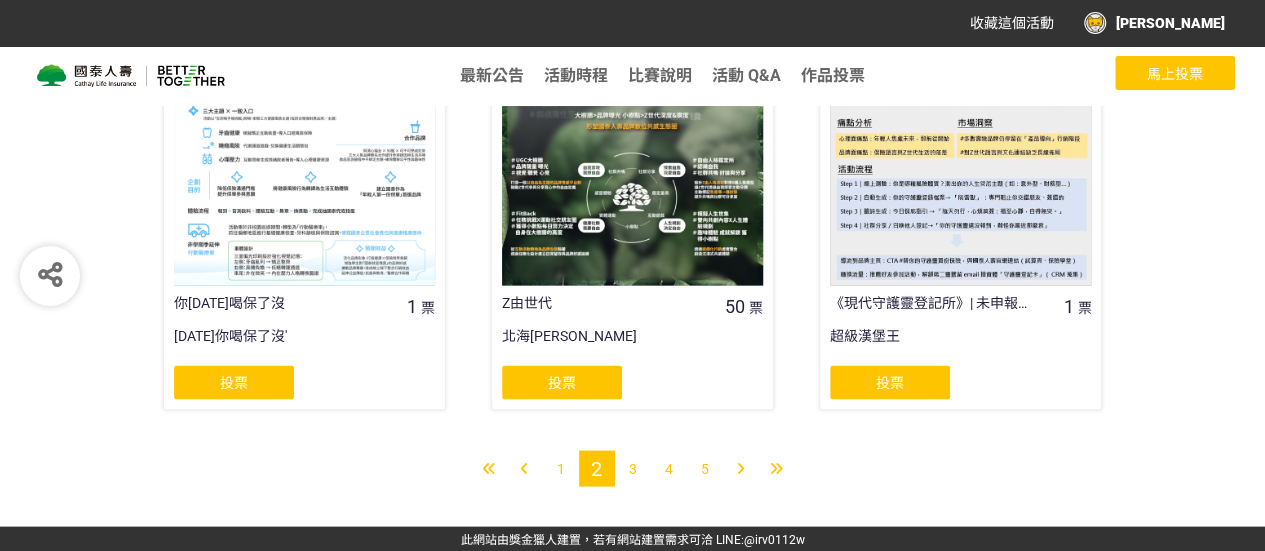 click on "5" at bounding box center (705, 468) 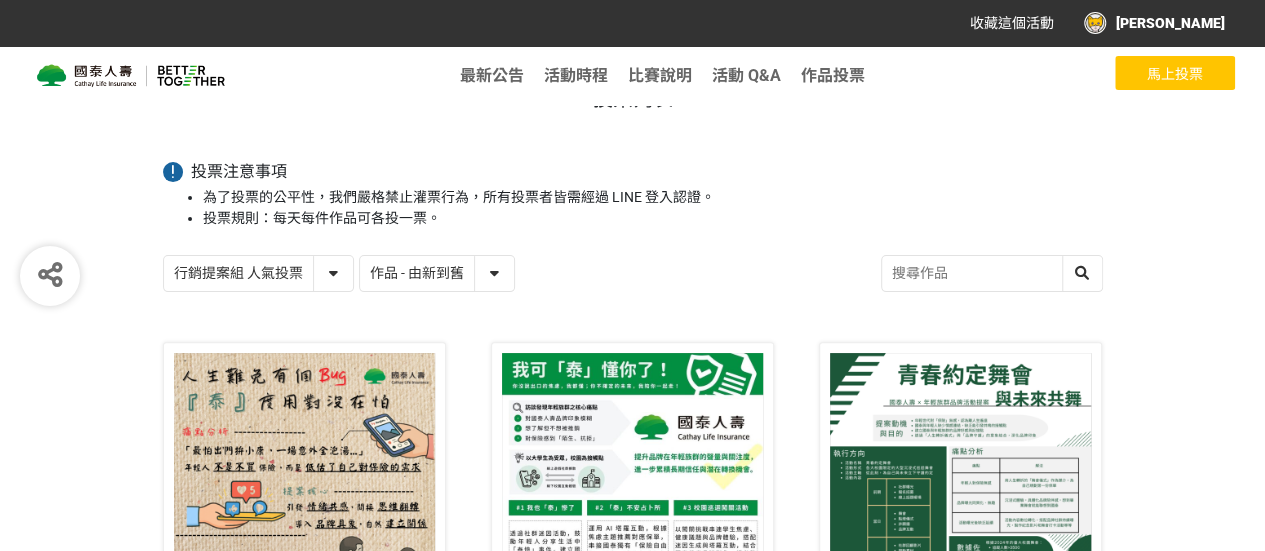 scroll, scrollTop: 200, scrollLeft: 0, axis: vertical 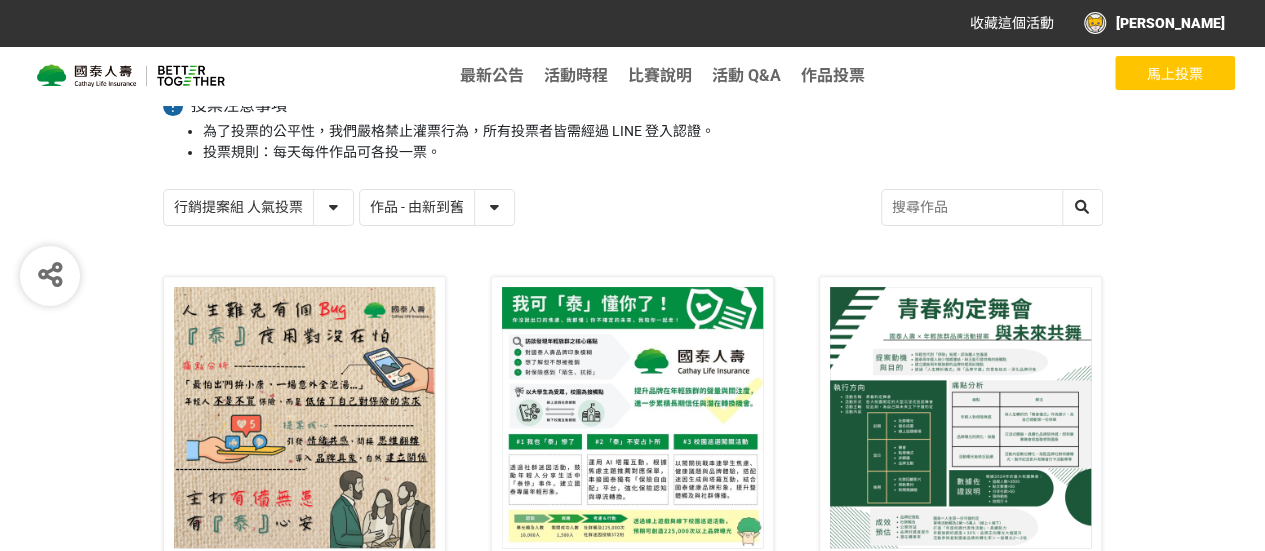 click on "作品 - 由新到舊 作品 - 由舊到新 票數 - 由多到少 票數 - 由少到多" at bounding box center (437, 207) 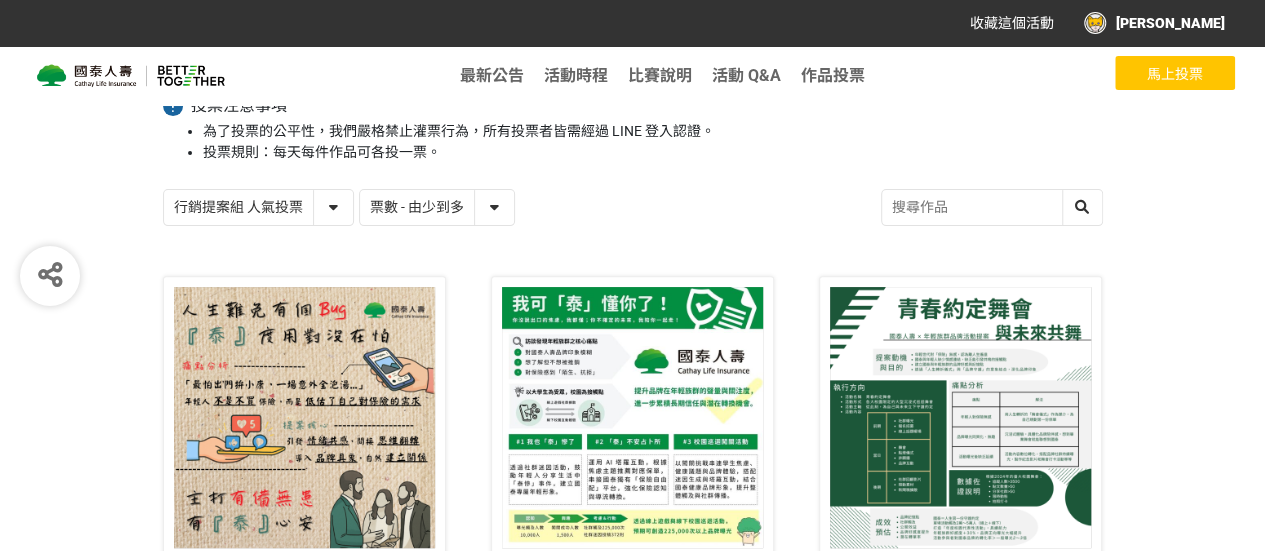 click on "作品 - 由新到舊 作品 - 由舊到新 票數 - 由多到少 票數 - 由少到多" at bounding box center [437, 207] 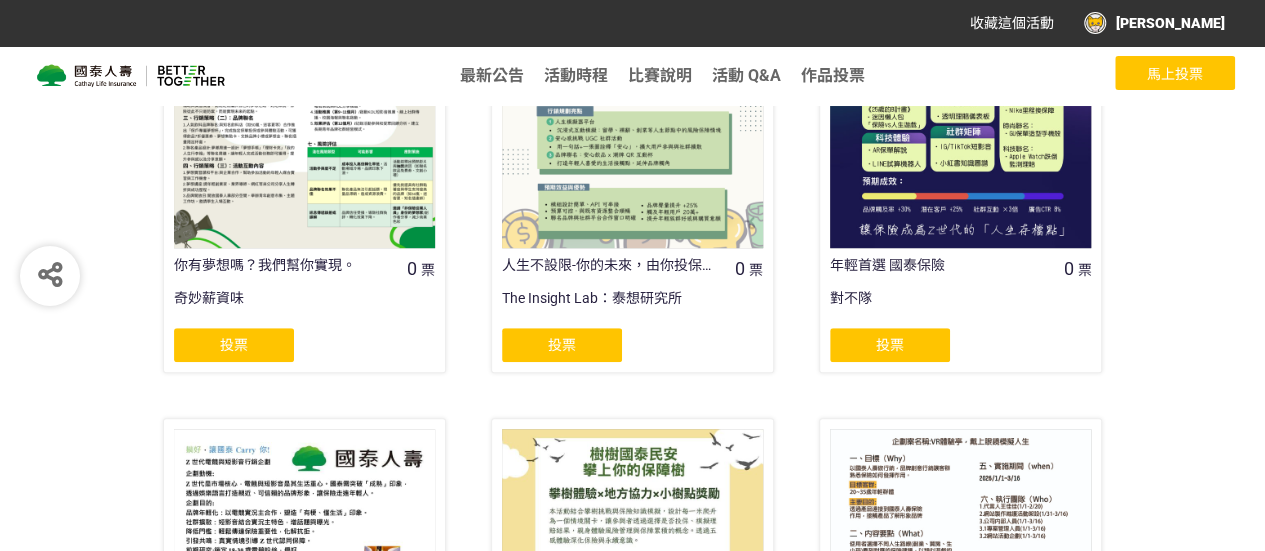 scroll, scrollTop: 0, scrollLeft: 0, axis: both 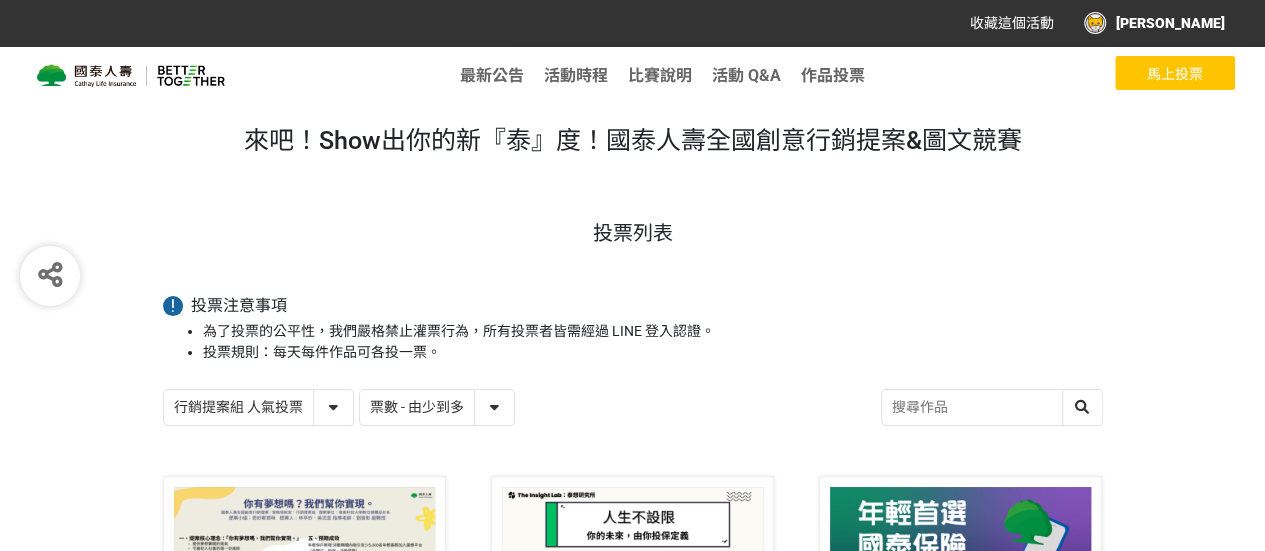 click at bounding box center [992, 407] 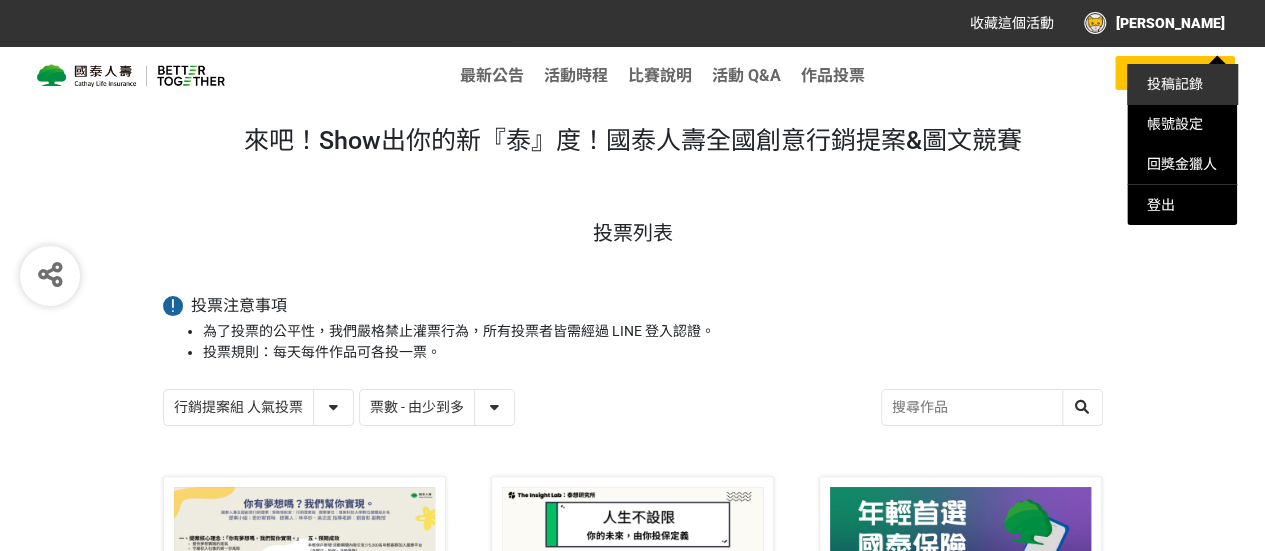 click on "投稿記錄" at bounding box center [1175, 84] 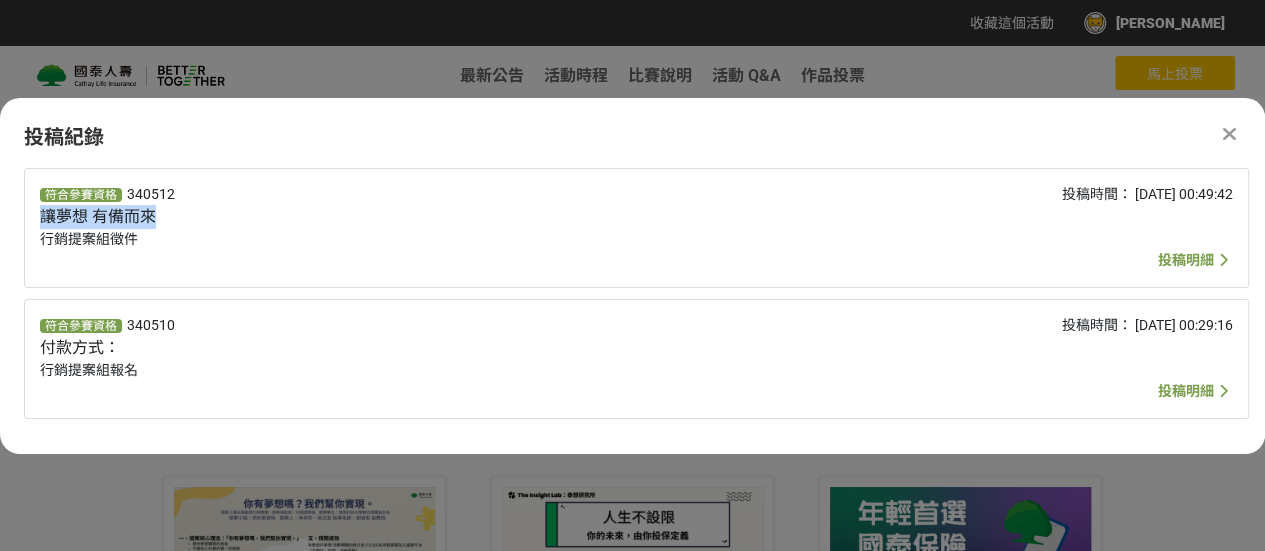 drag, startPoint x: 173, startPoint y: 207, endPoint x: 41, endPoint y: 215, distance: 132.2422 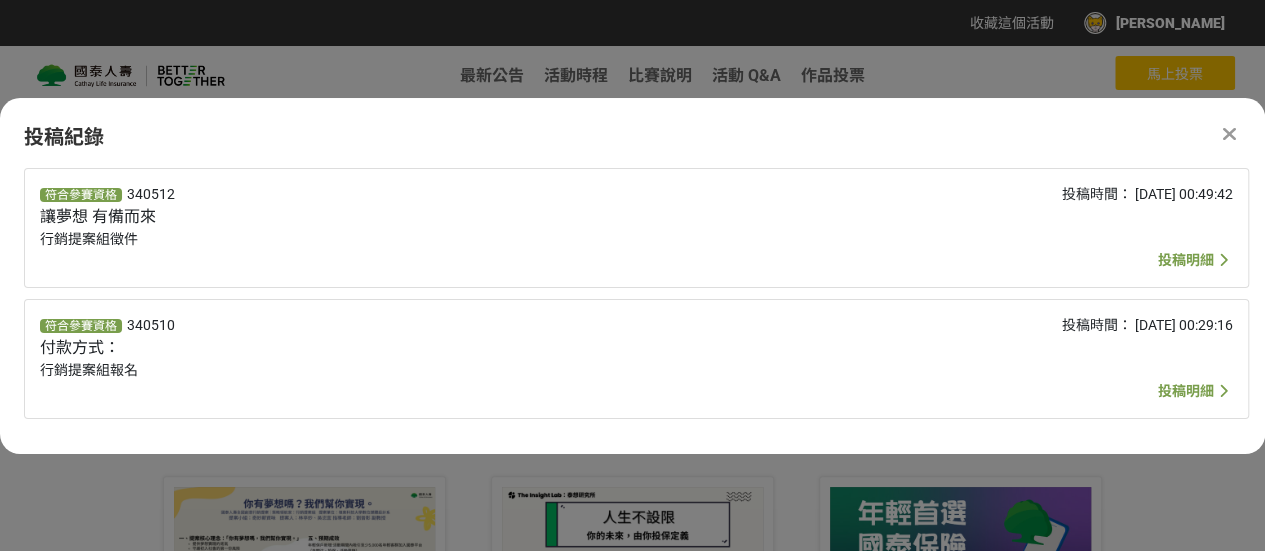 click at bounding box center [1229, 134] 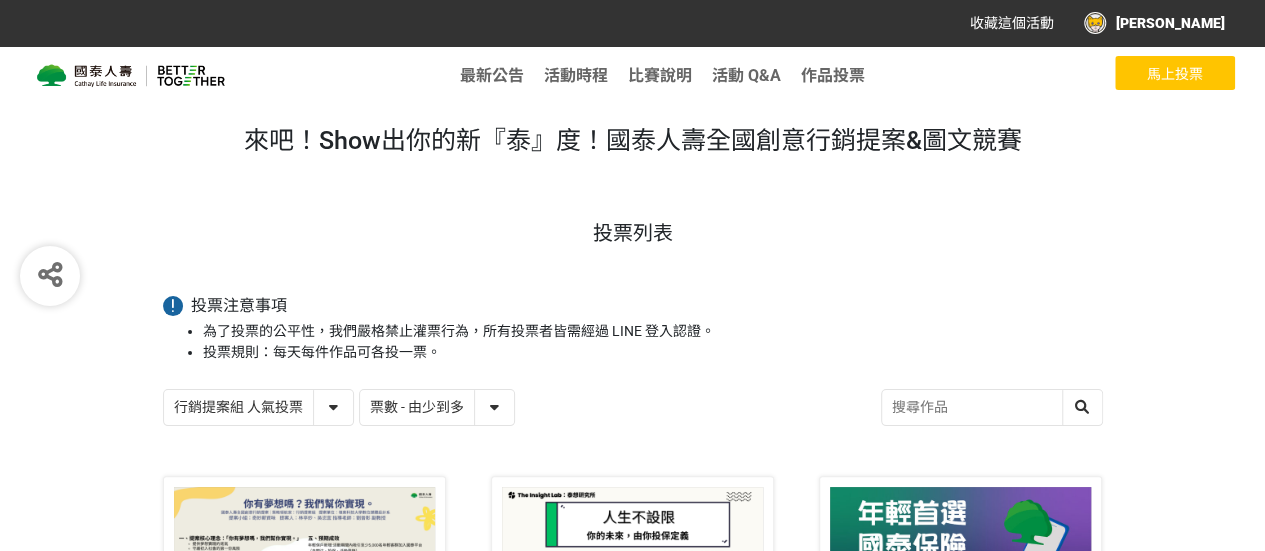click at bounding box center (992, 407) 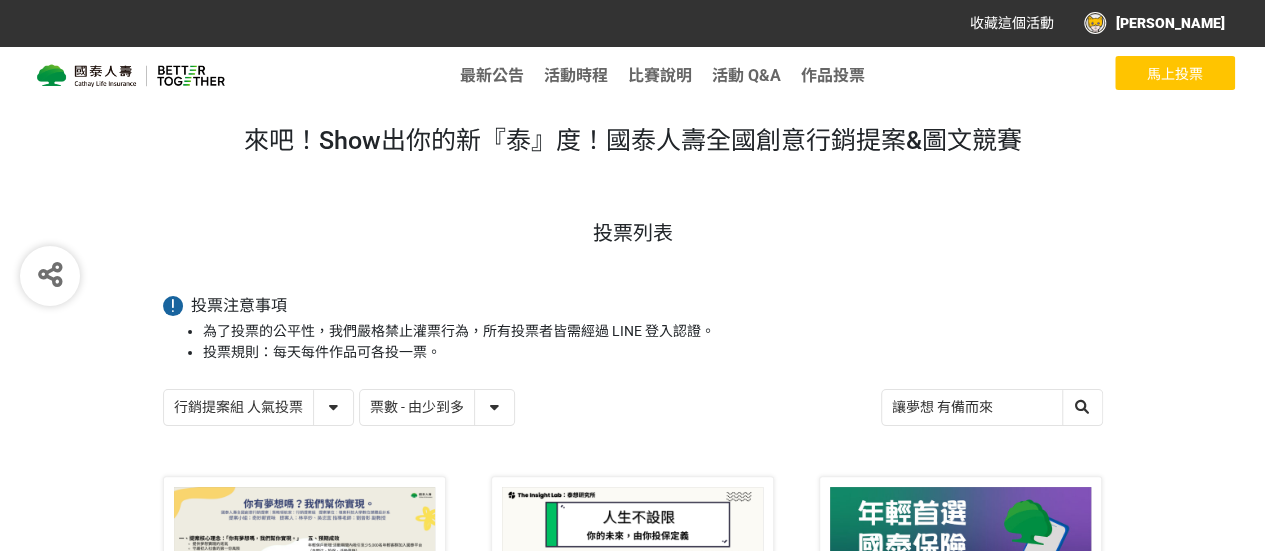 type on "讓夢想 有備而來" 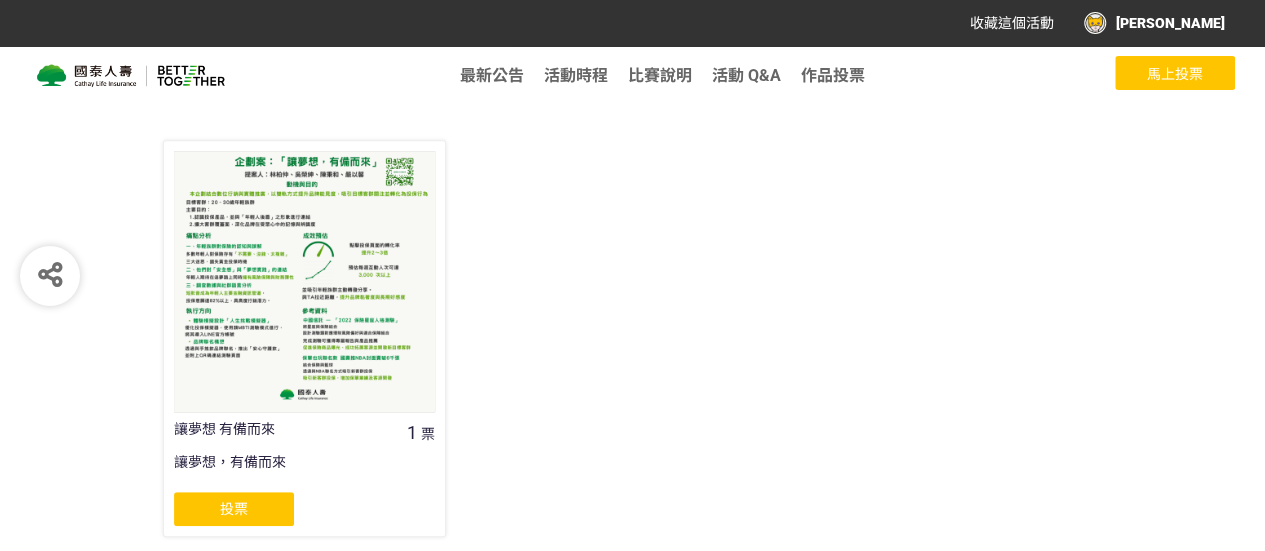 scroll, scrollTop: 400, scrollLeft: 0, axis: vertical 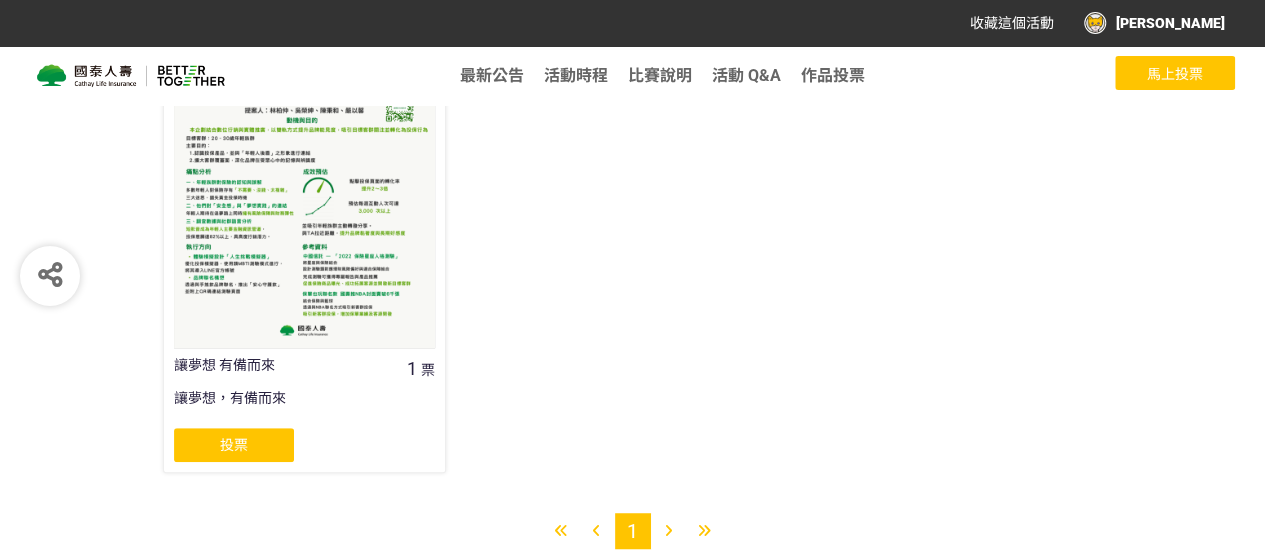 click on "讓夢想 有備而來 1 票 讓夢想，有備而來 投票" at bounding box center [304, 274] 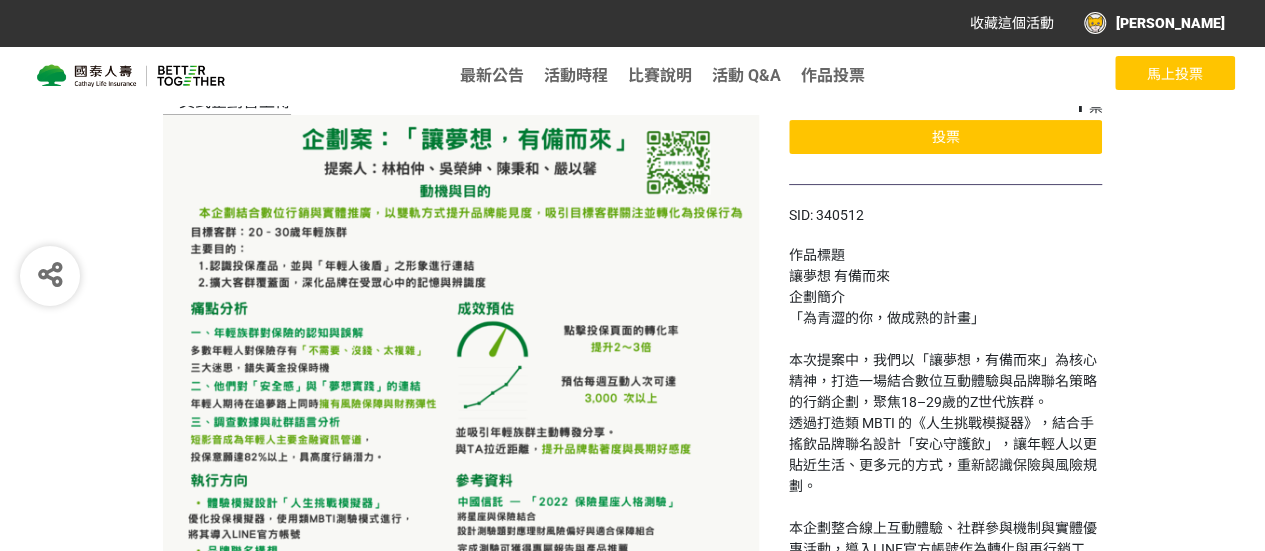 scroll, scrollTop: 0, scrollLeft: 0, axis: both 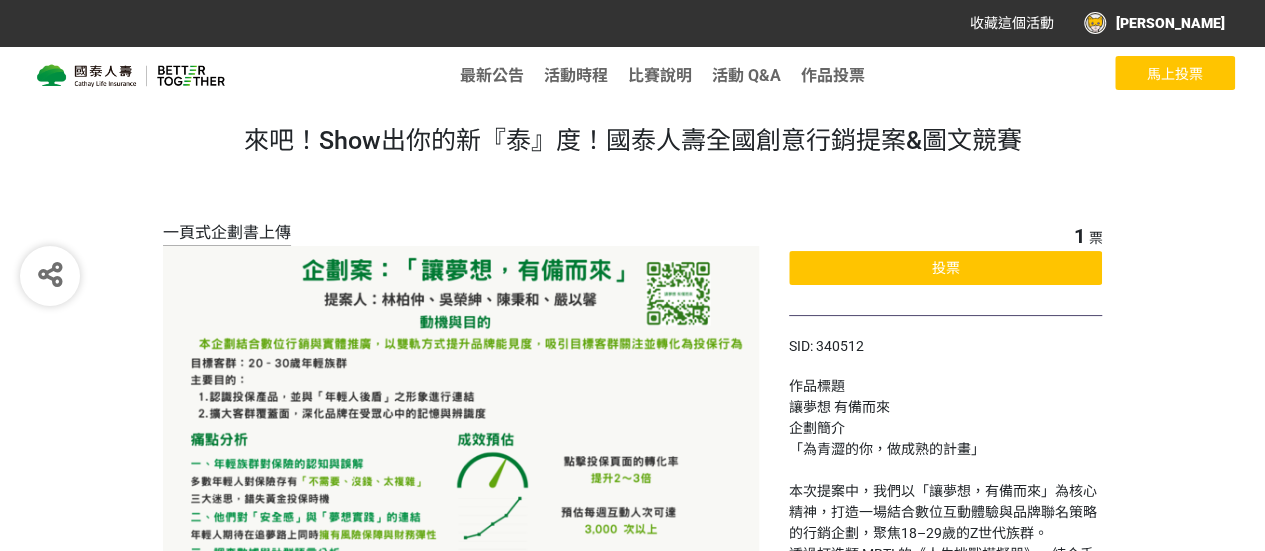 click on "投票" 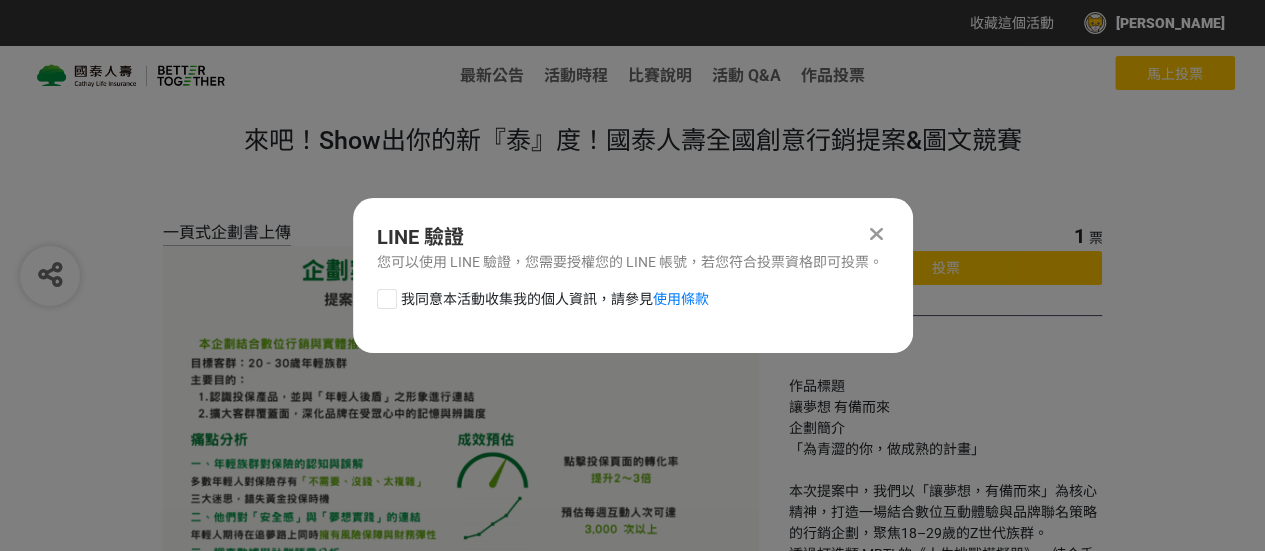 click at bounding box center [387, 299] 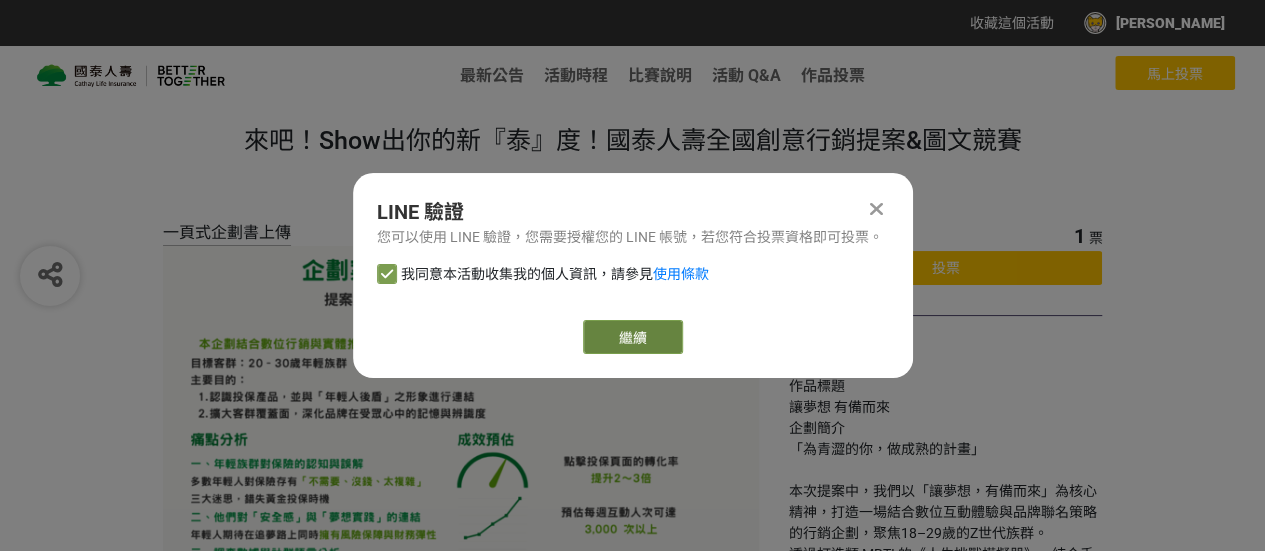 click on "繼續" at bounding box center [633, 337] 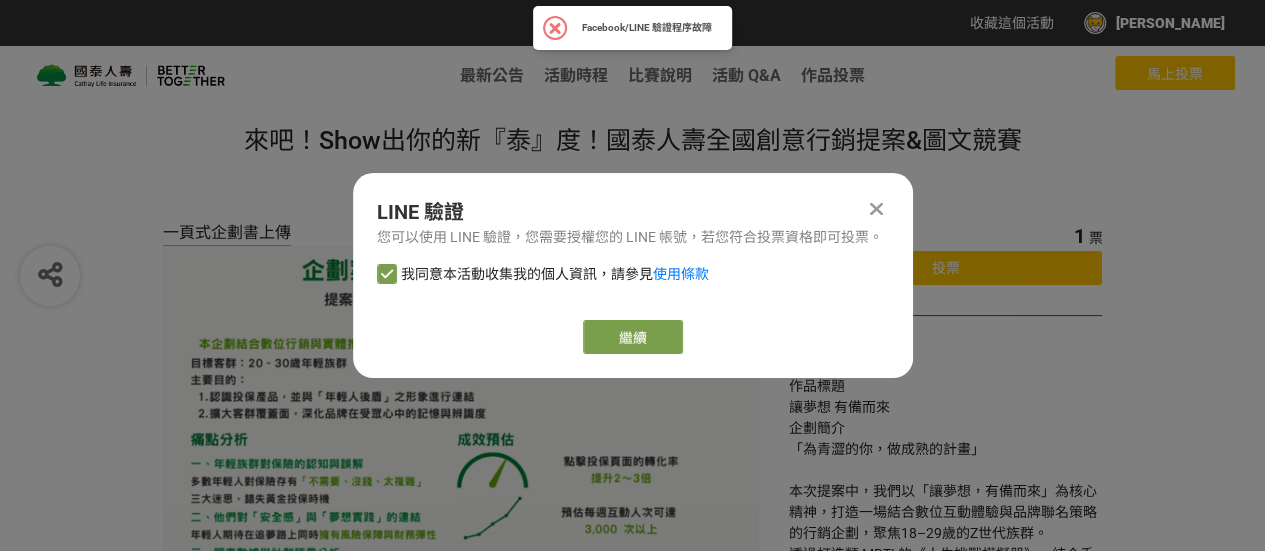 click on "LINE 驗證 您可以使用 LINE 驗證，您需要授權您的 LINE 帳號，若您符合投票資格即可投票。" at bounding box center [633, 222] 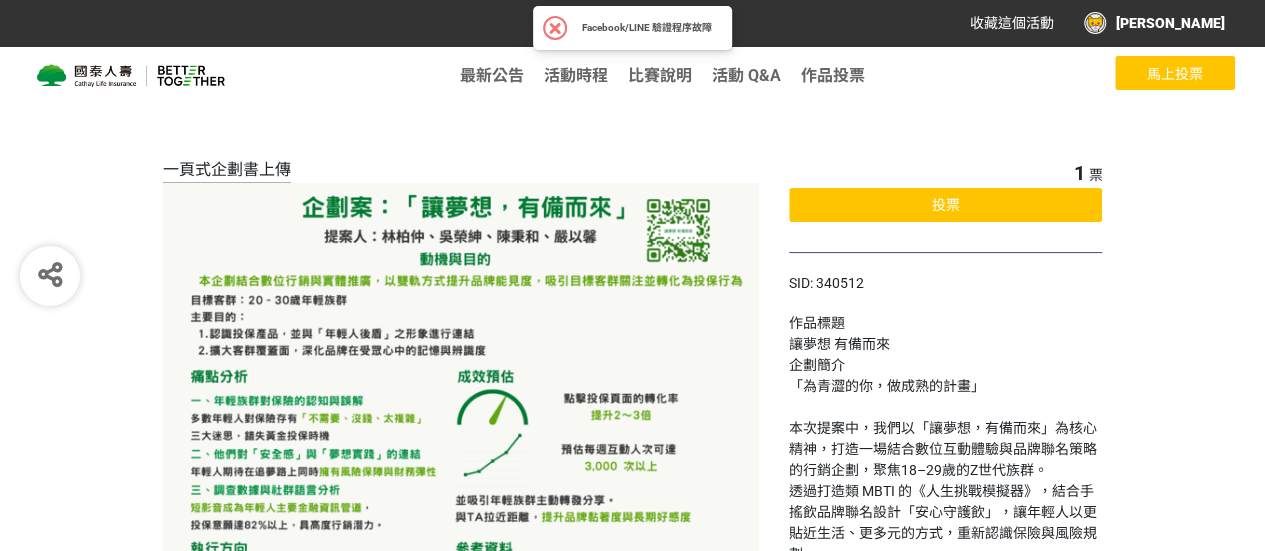 scroll, scrollTop: 200, scrollLeft: 0, axis: vertical 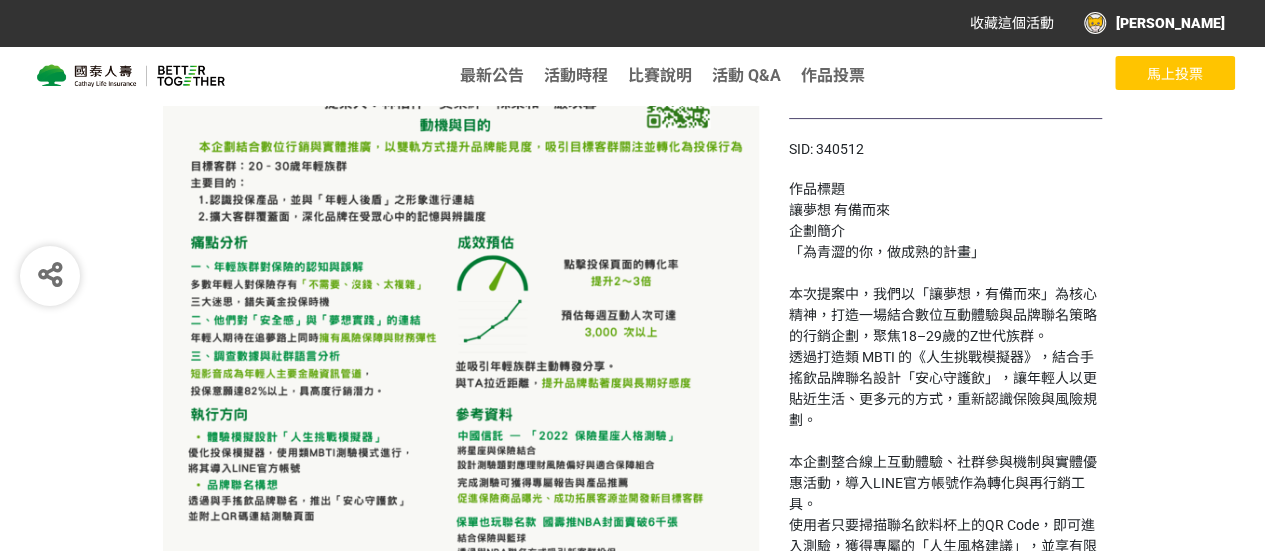 click at bounding box center (461, 347) 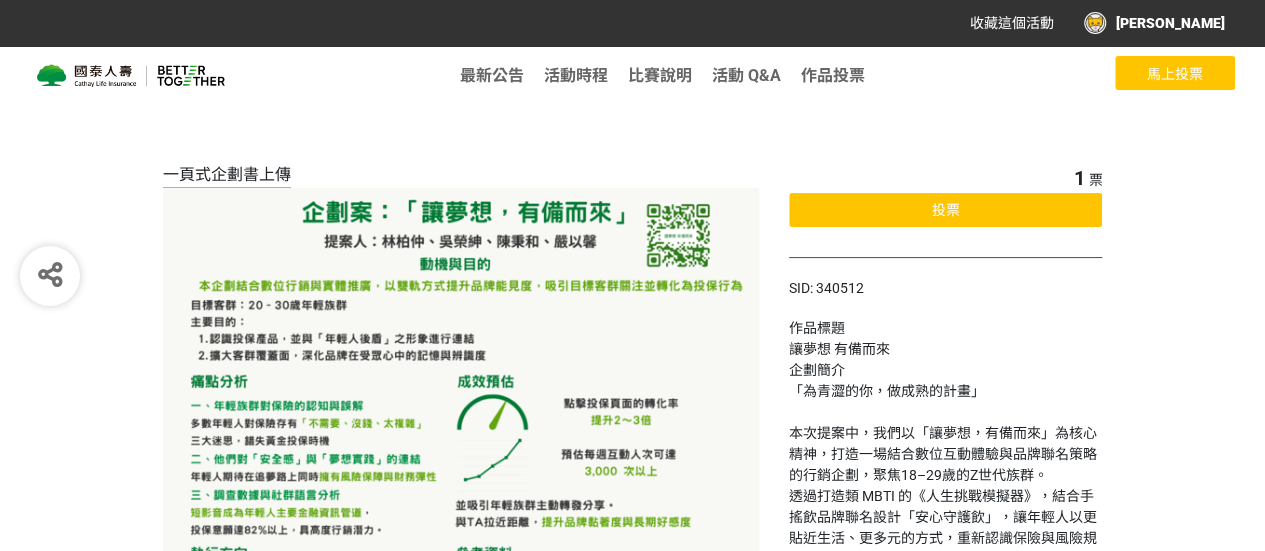 scroll, scrollTop: 0, scrollLeft: 0, axis: both 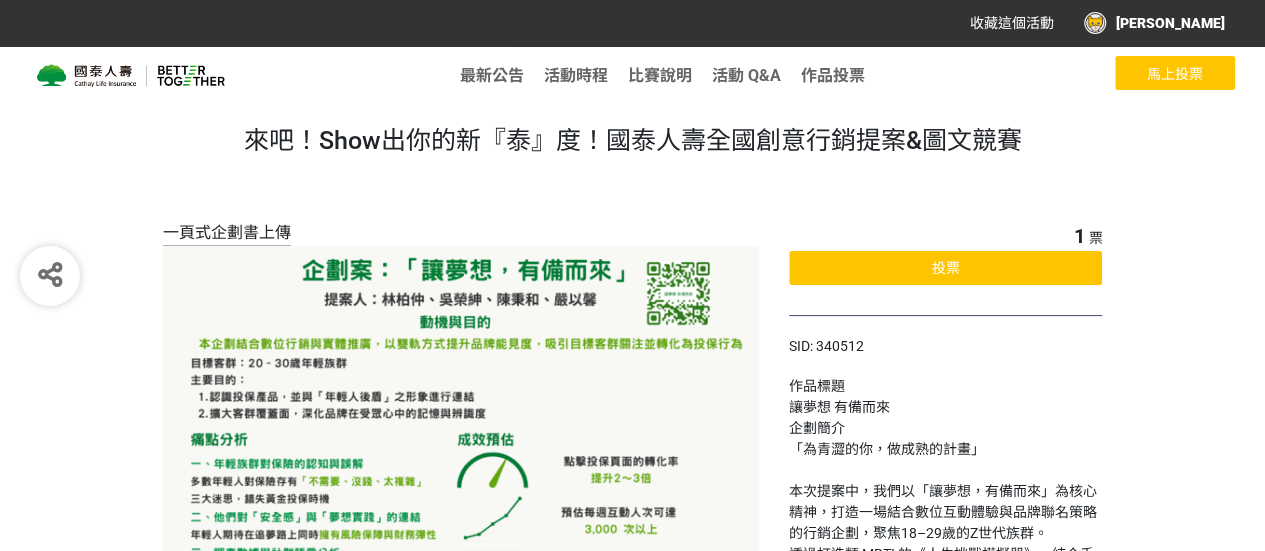 click on "收藏這個活動" at bounding box center (1012, 23) 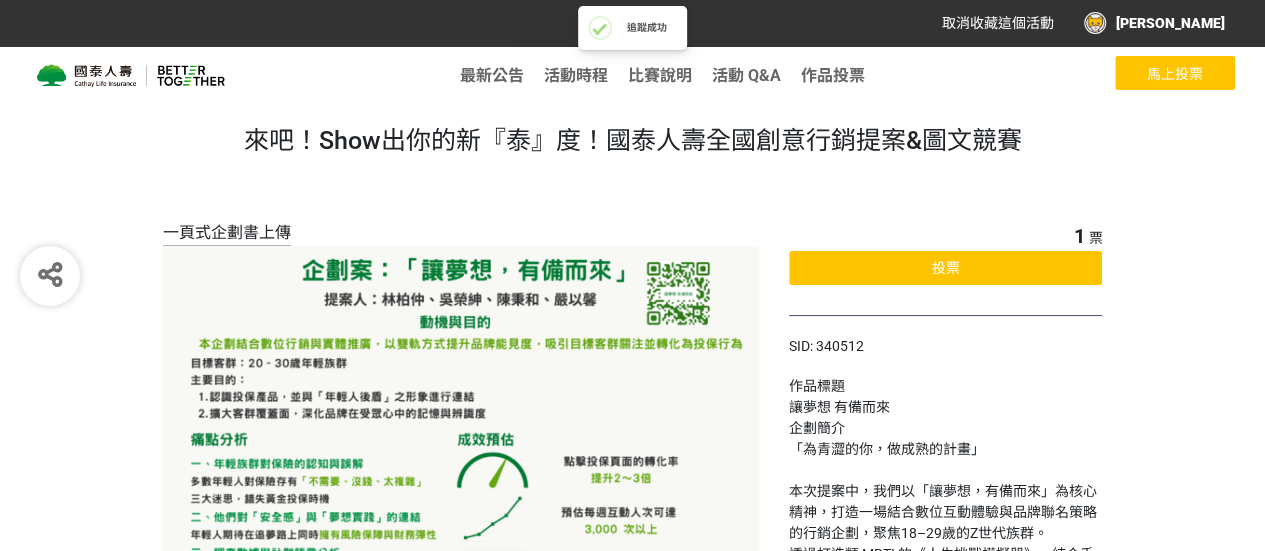 click on "[PERSON_NAME]" at bounding box center [1154, 23] 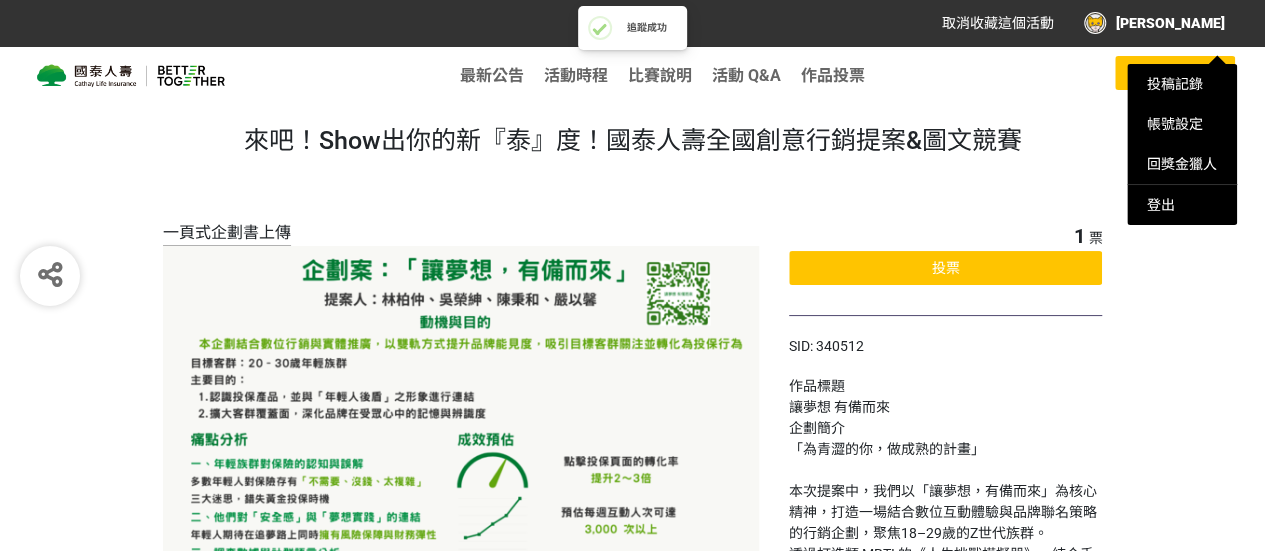 drag, startPoint x: 454, startPoint y: 218, endPoint x: 483, endPoint y: 181, distance: 47.010635 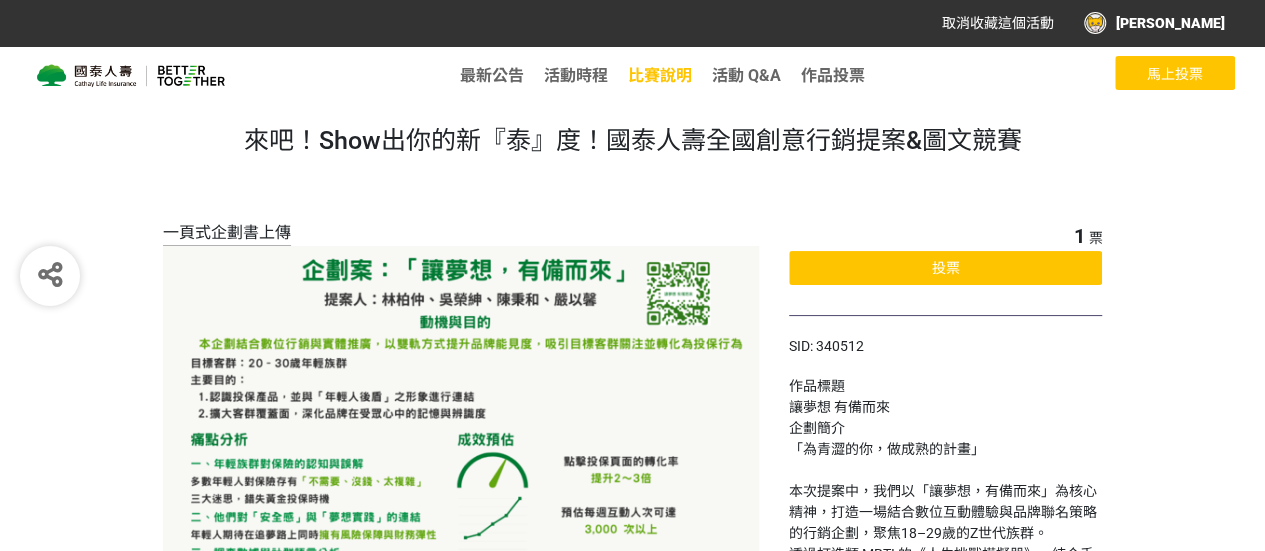 click on "比賽說明" at bounding box center (660, 75) 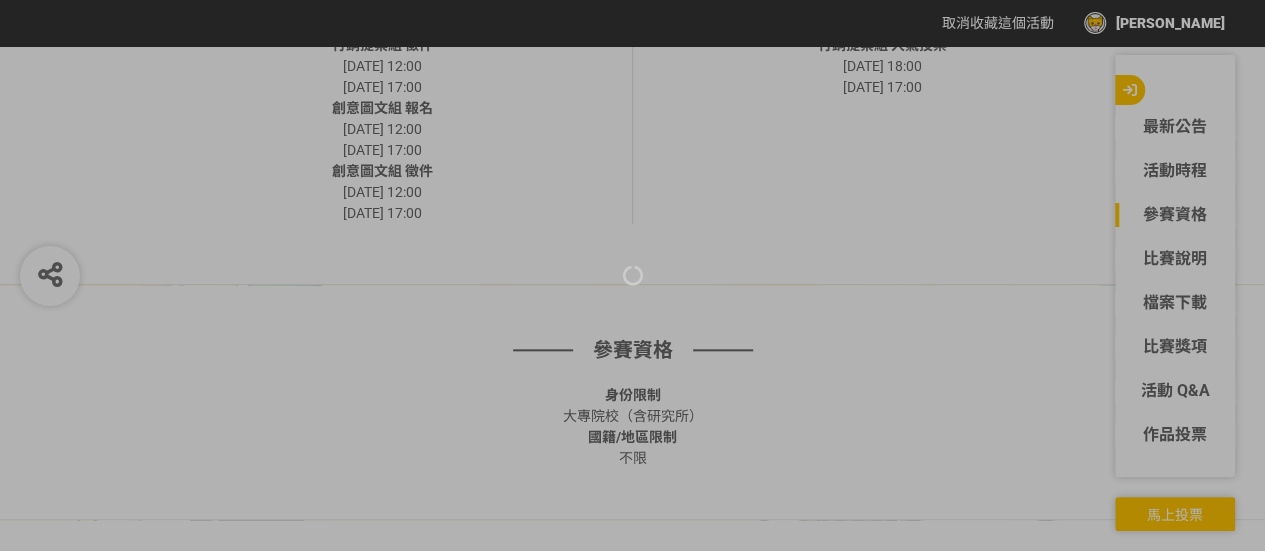 scroll, scrollTop: 1359, scrollLeft: 0, axis: vertical 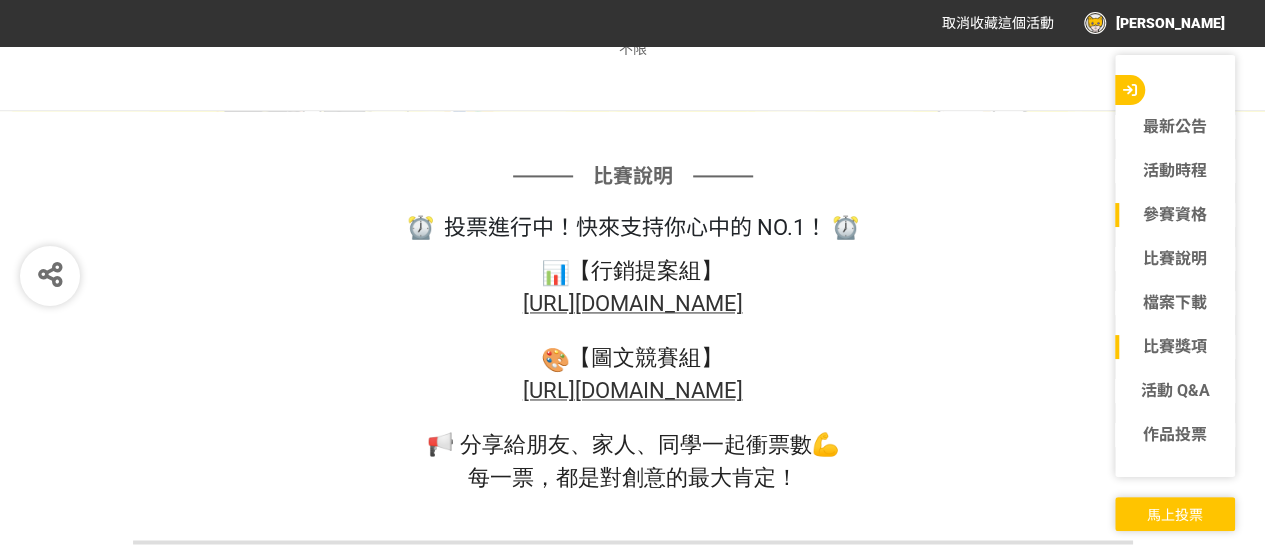 click on "比賽獎項" 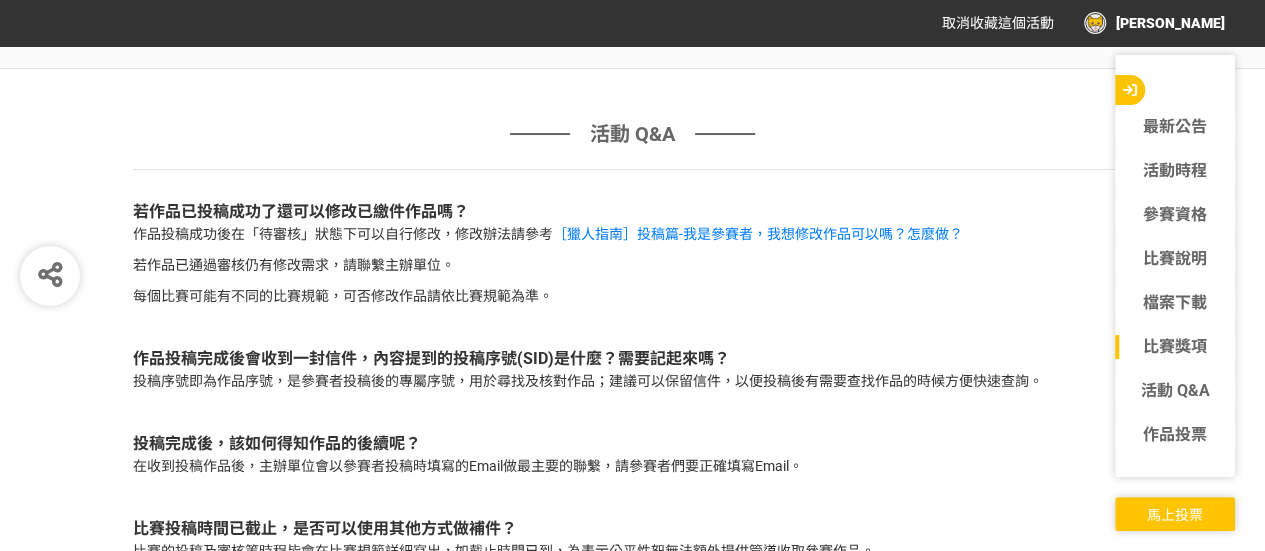 scroll, scrollTop: 11029, scrollLeft: 0, axis: vertical 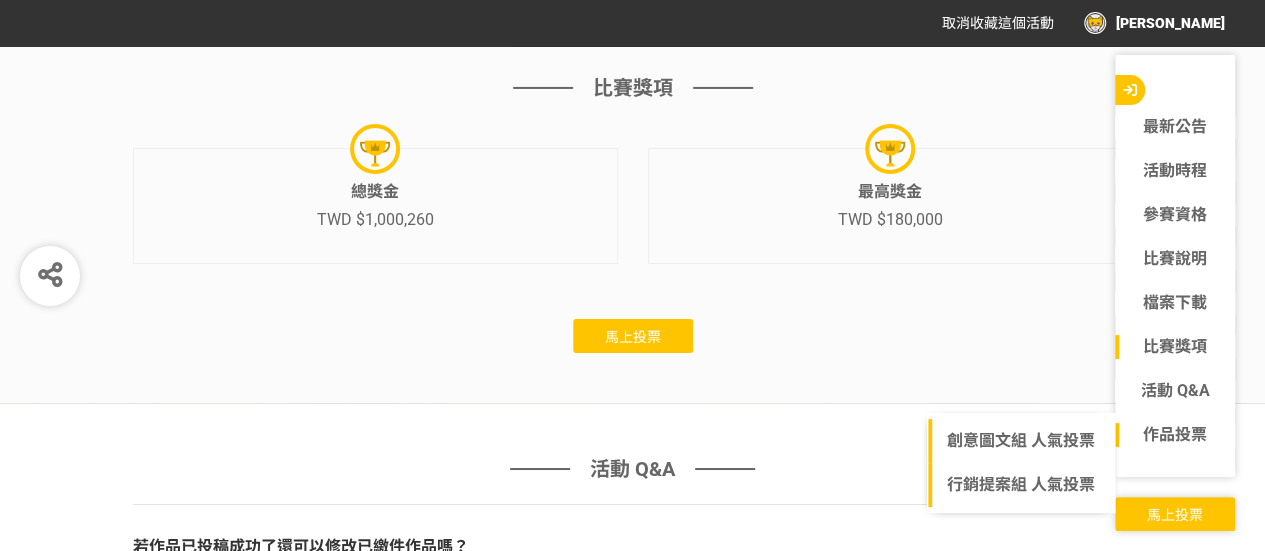 click on "作品投票 創意圖文組 人氣投票 行銷提案組 人氣投票" at bounding box center [1175, 435] 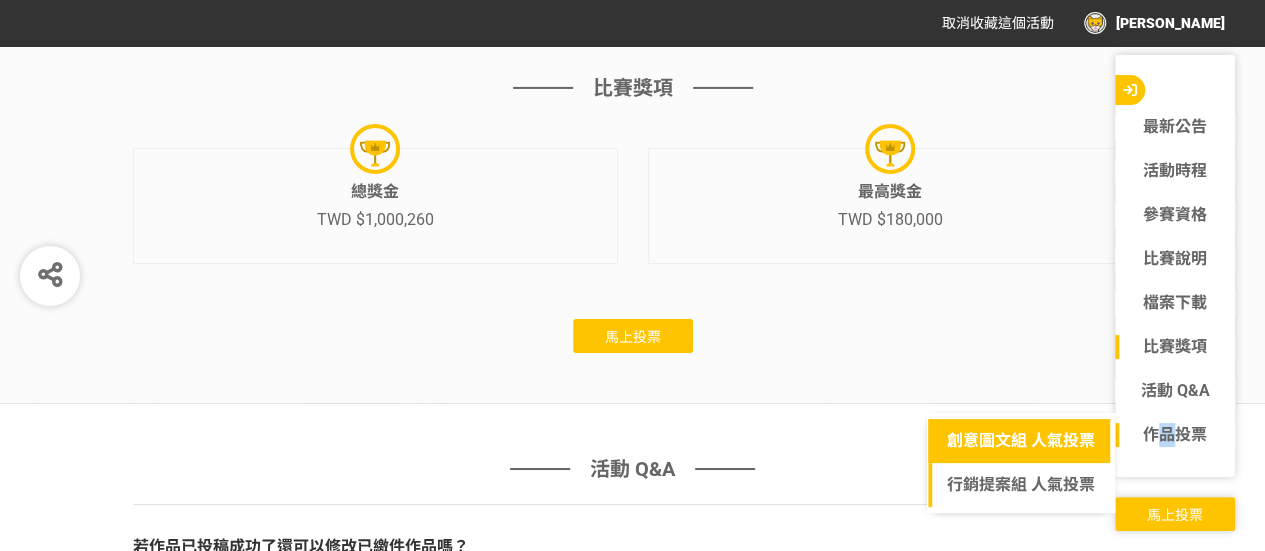 drag, startPoint x: 1169, startPoint y: 429, endPoint x: 1105, endPoint y: 429, distance: 64 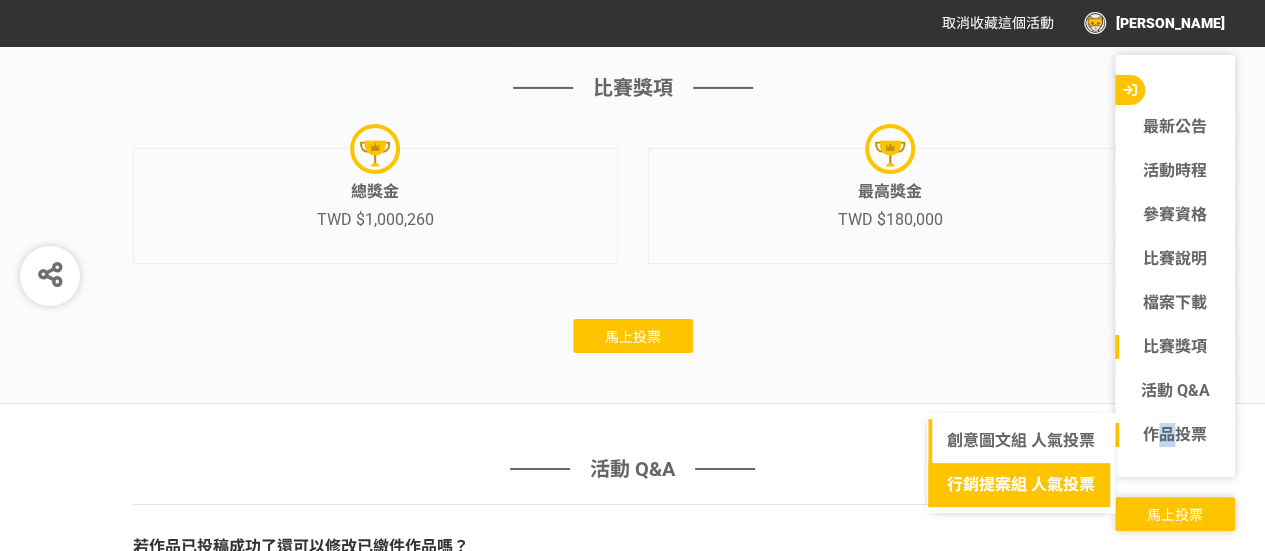 click on "行銷提案組 人氣投票" 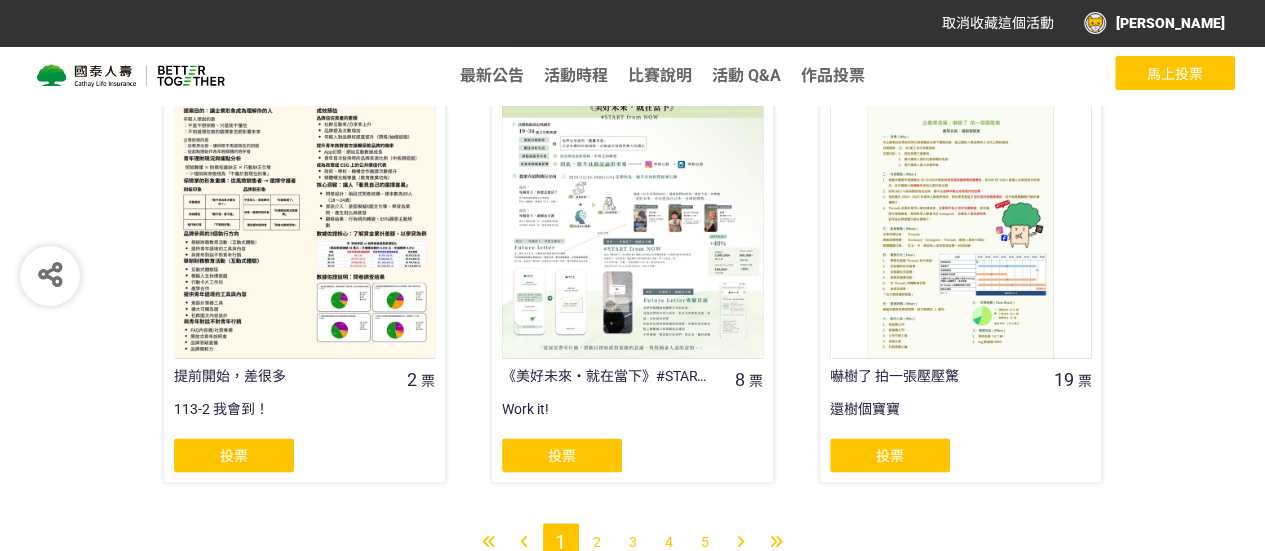 scroll, scrollTop: 1790, scrollLeft: 0, axis: vertical 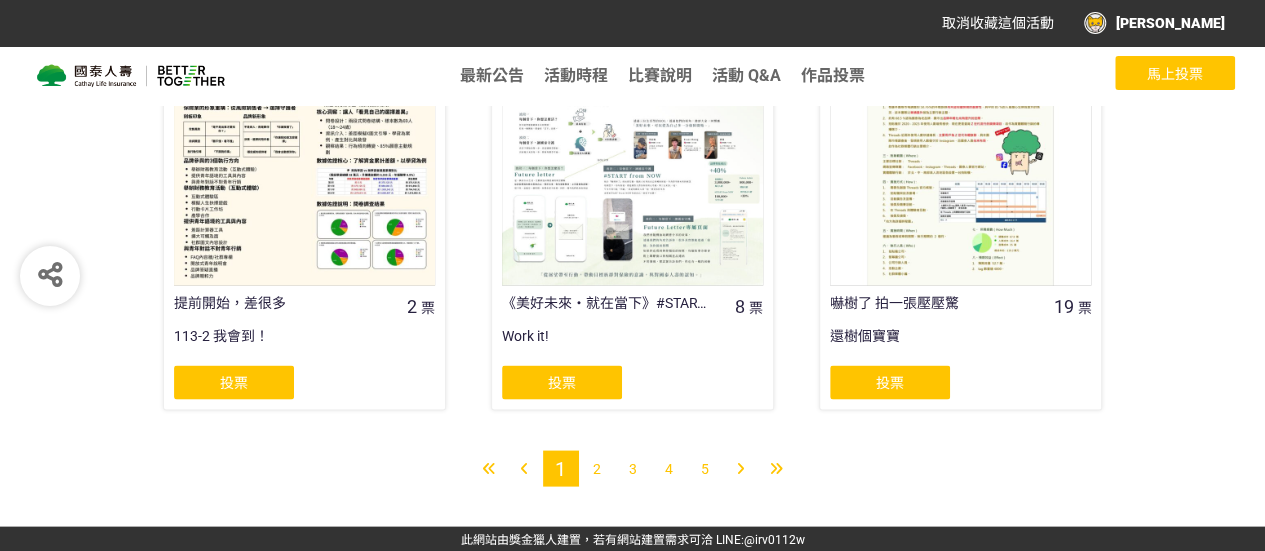 click on "2" at bounding box center (597, 468) 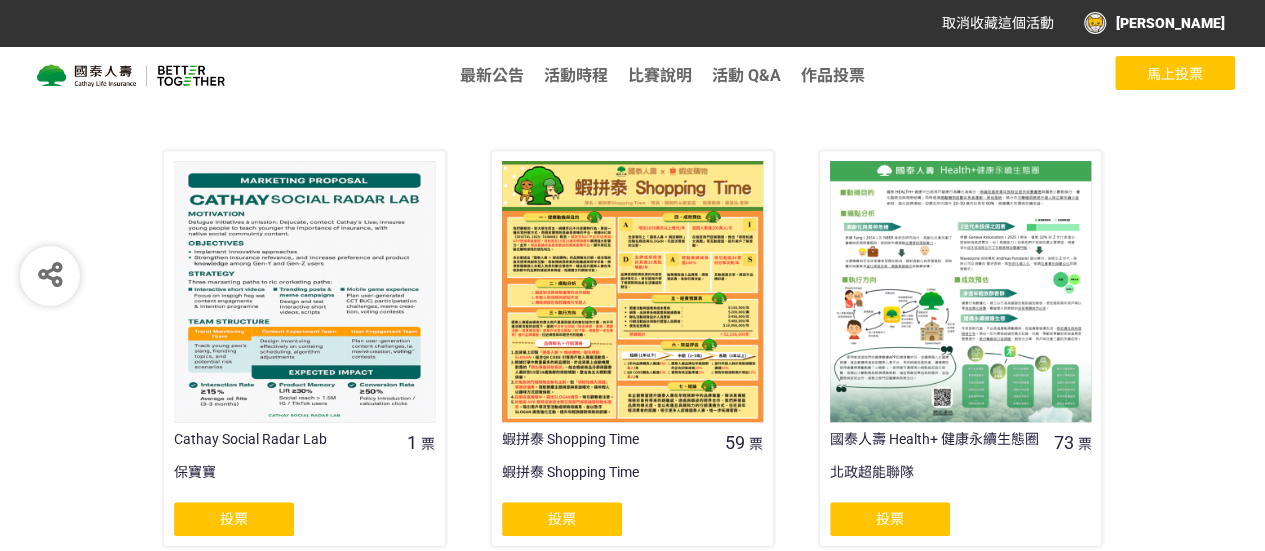 scroll, scrollTop: 300, scrollLeft: 0, axis: vertical 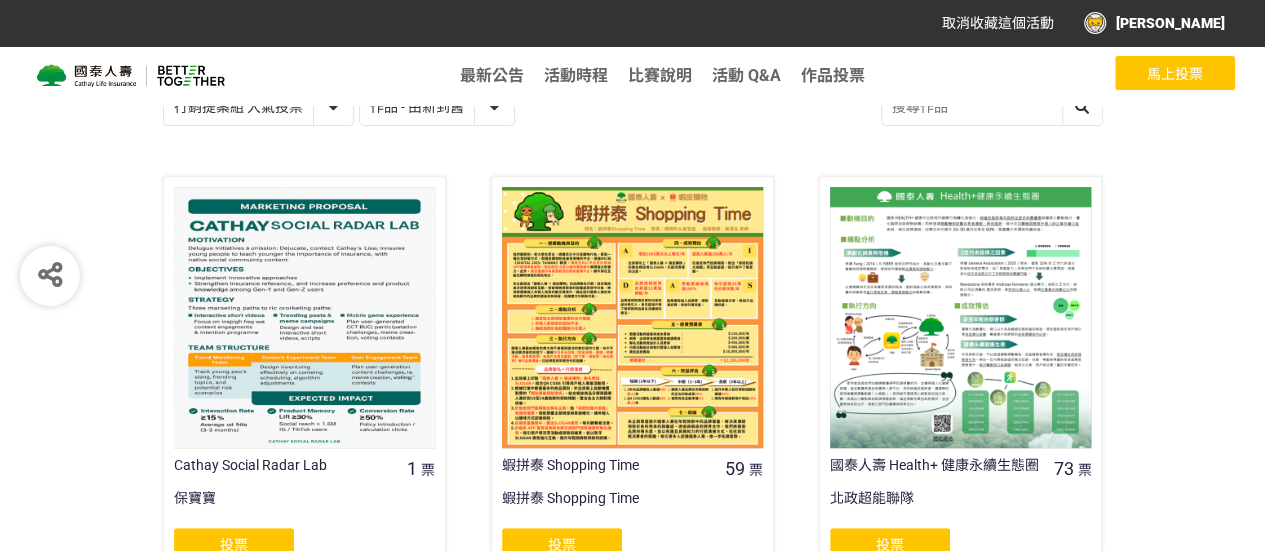click at bounding box center [632, 317] 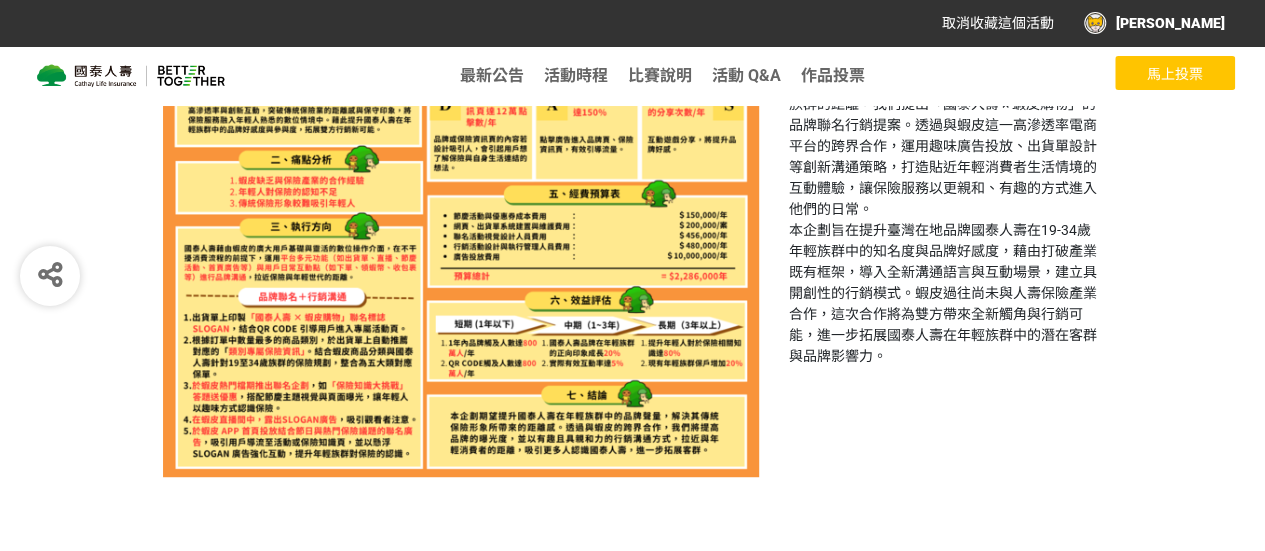 scroll, scrollTop: 397, scrollLeft: 0, axis: vertical 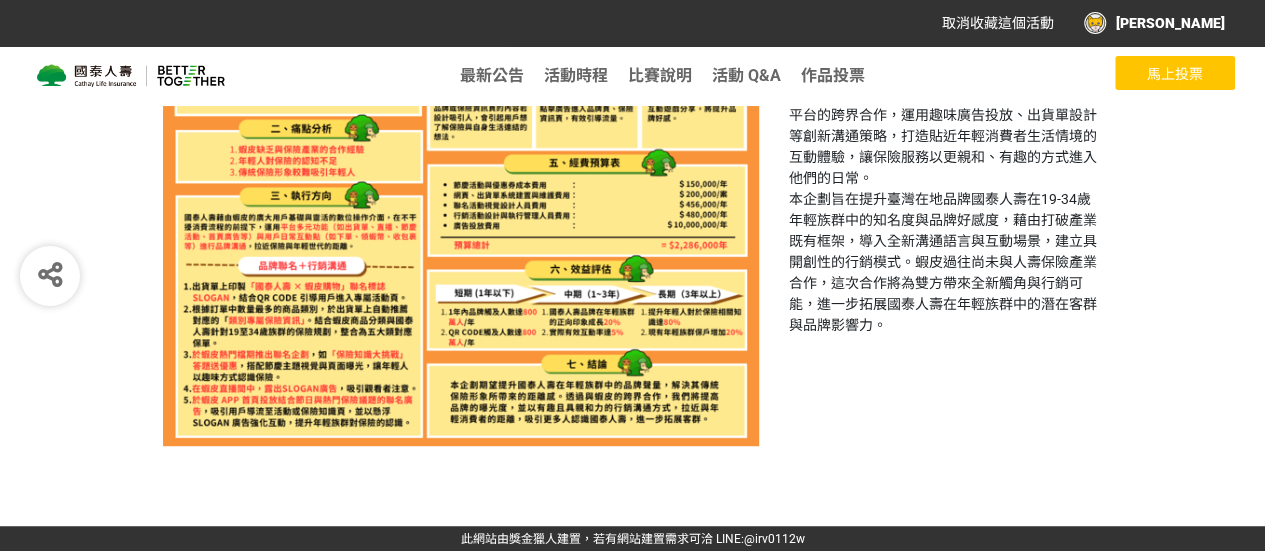 select on "13115" 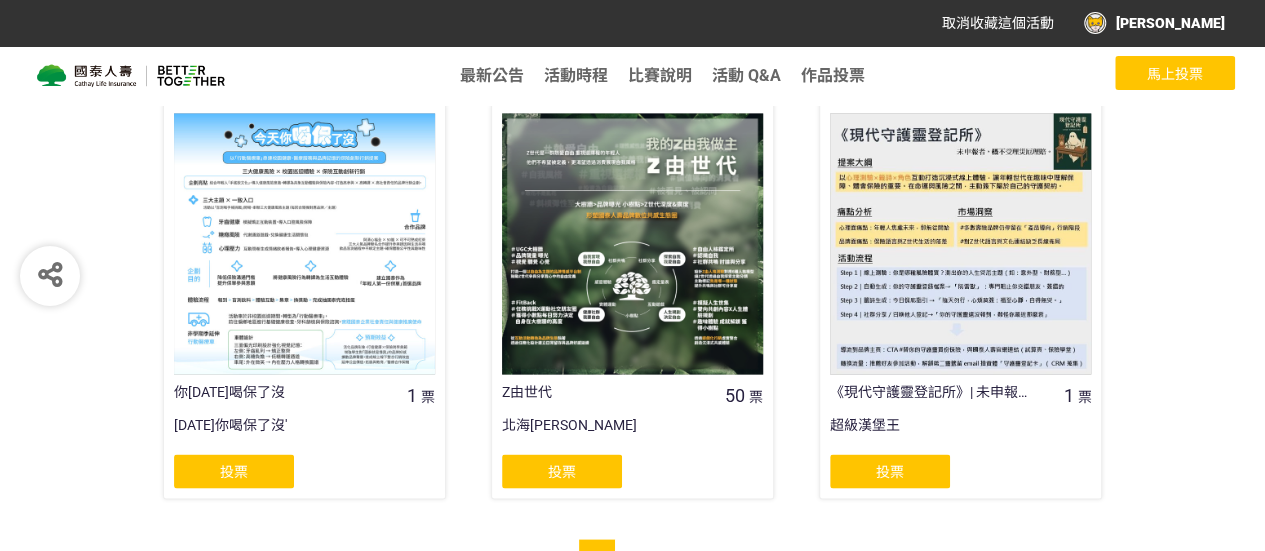 scroll, scrollTop: 1790, scrollLeft: 0, axis: vertical 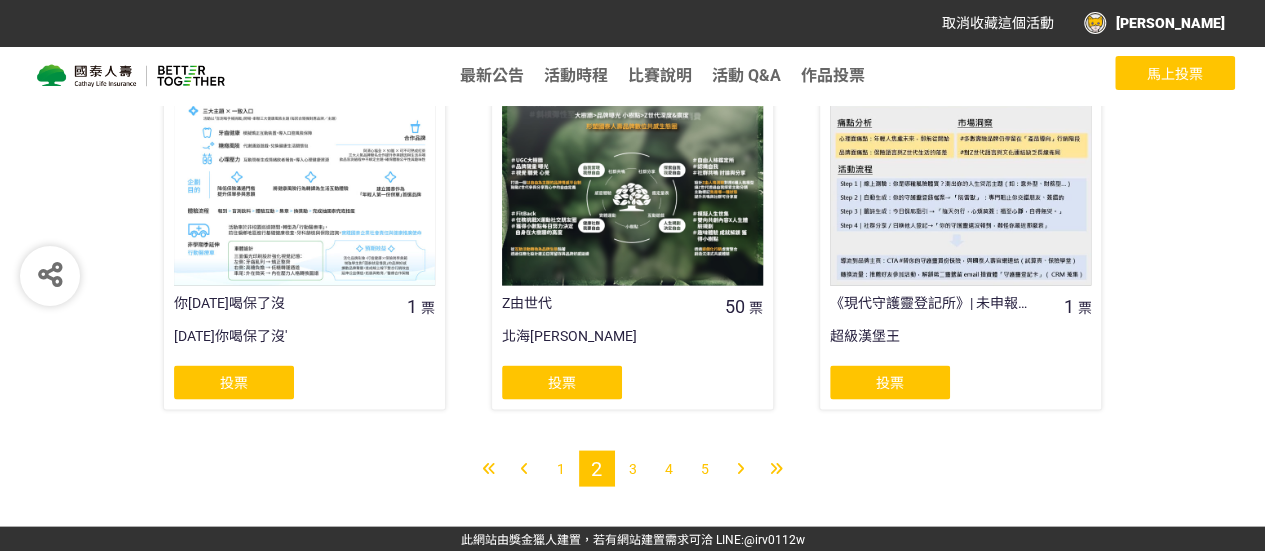 click on "5" at bounding box center (705, 468) 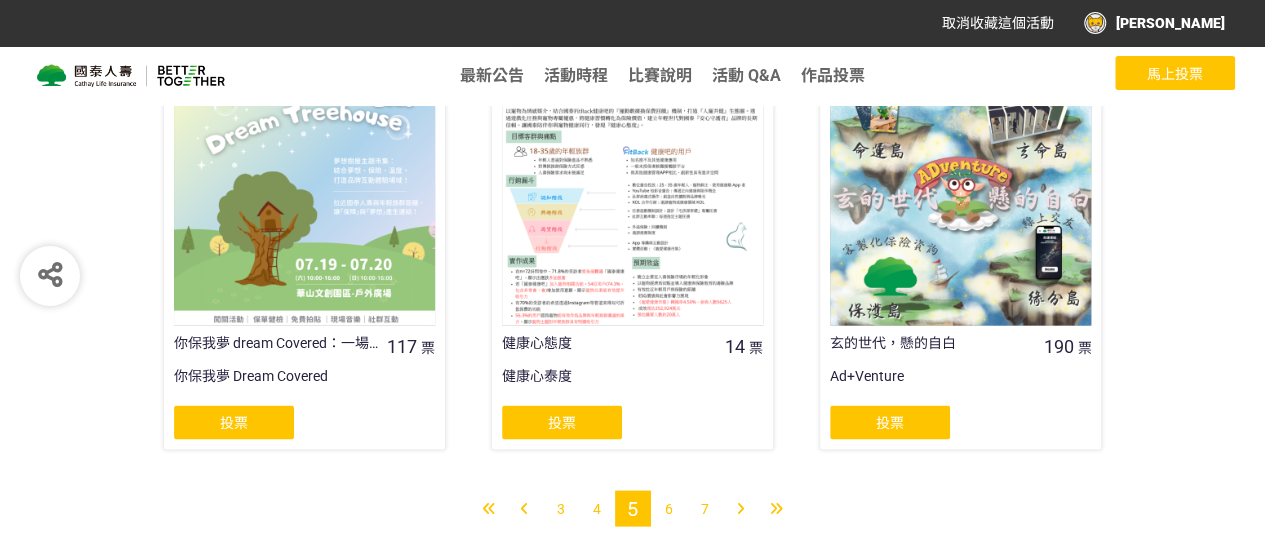 scroll, scrollTop: 1790, scrollLeft: 0, axis: vertical 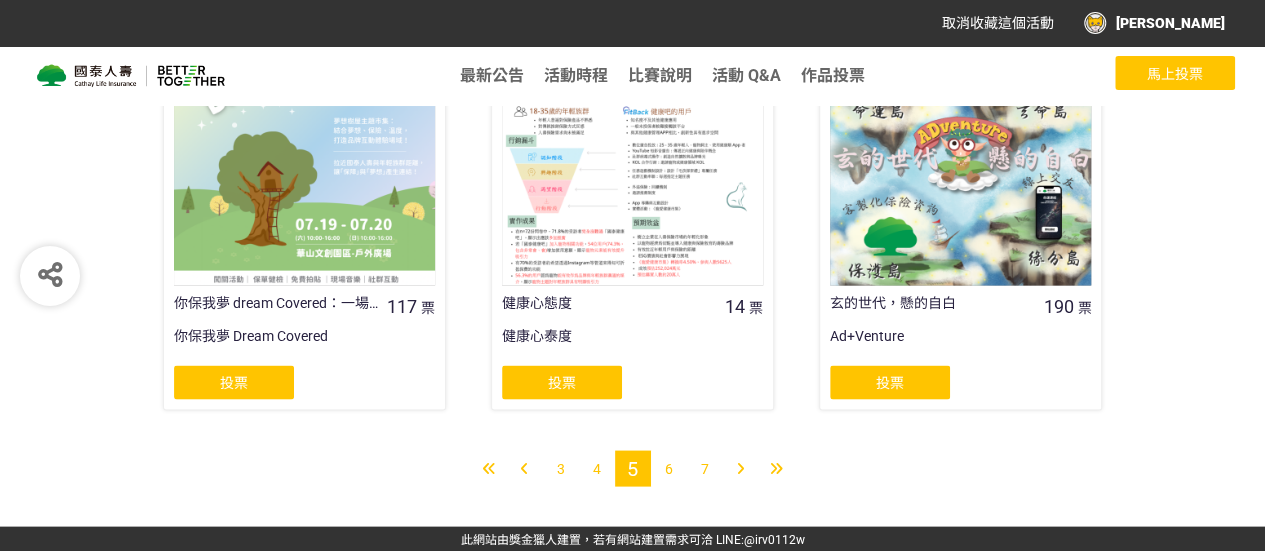 click at bounding box center (740, 468) 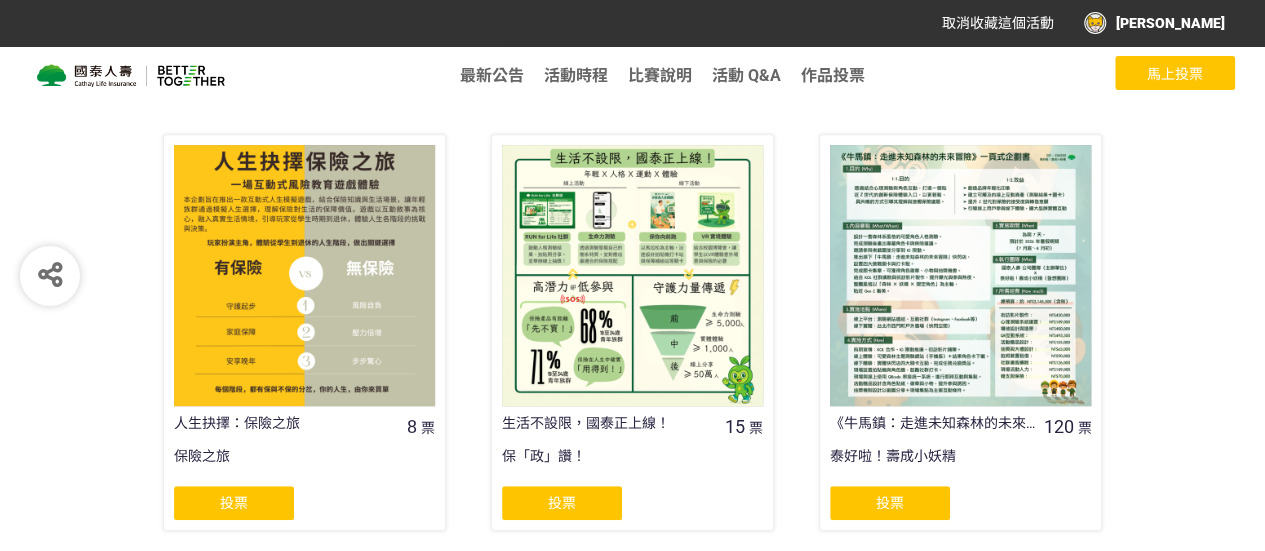 scroll, scrollTop: 300, scrollLeft: 0, axis: vertical 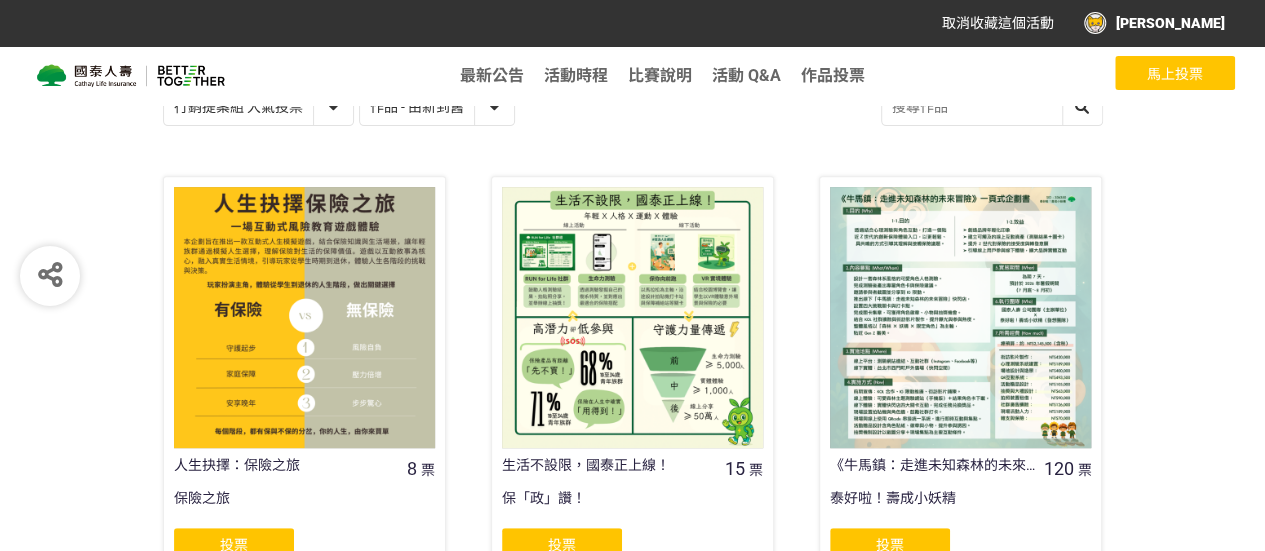 click on "[PERSON_NAME]" at bounding box center [1154, 23] 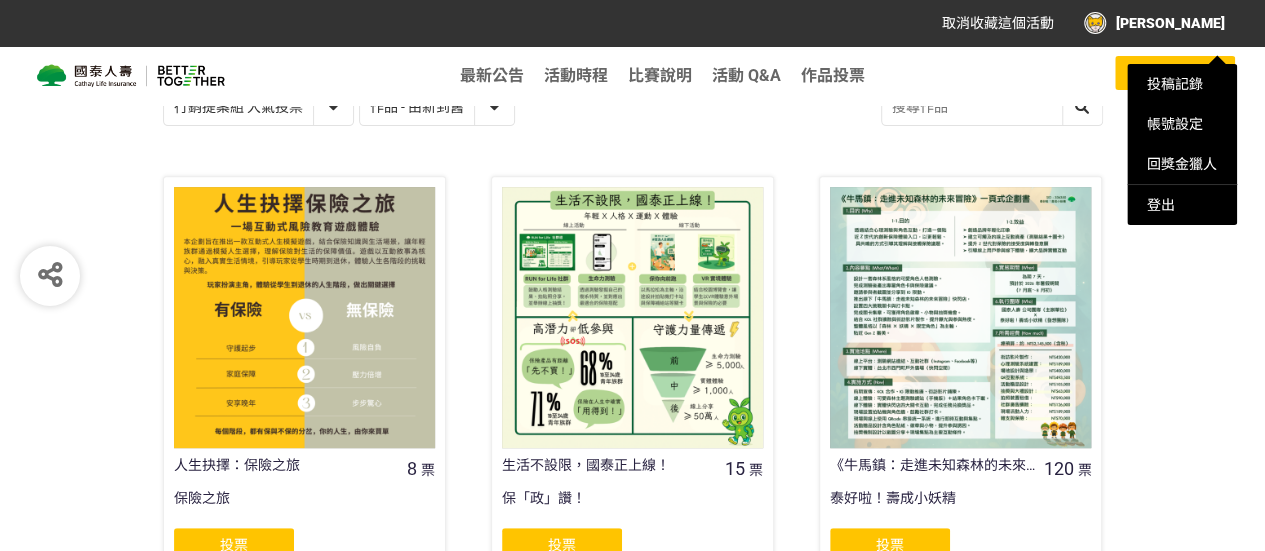 click at bounding box center [632, 275] 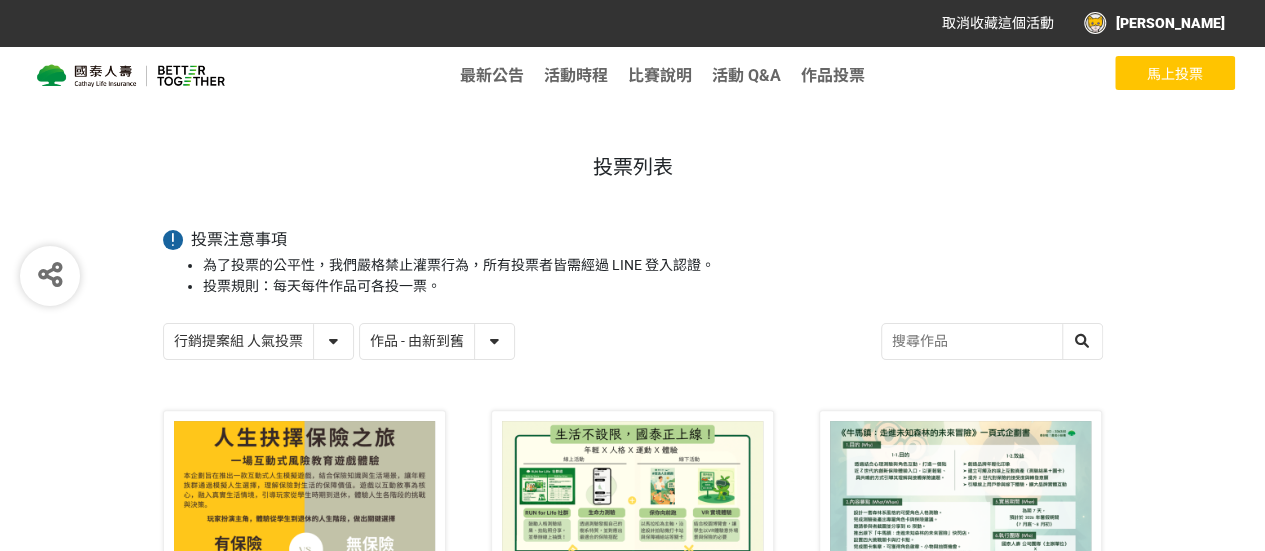 scroll, scrollTop: 0, scrollLeft: 0, axis: both 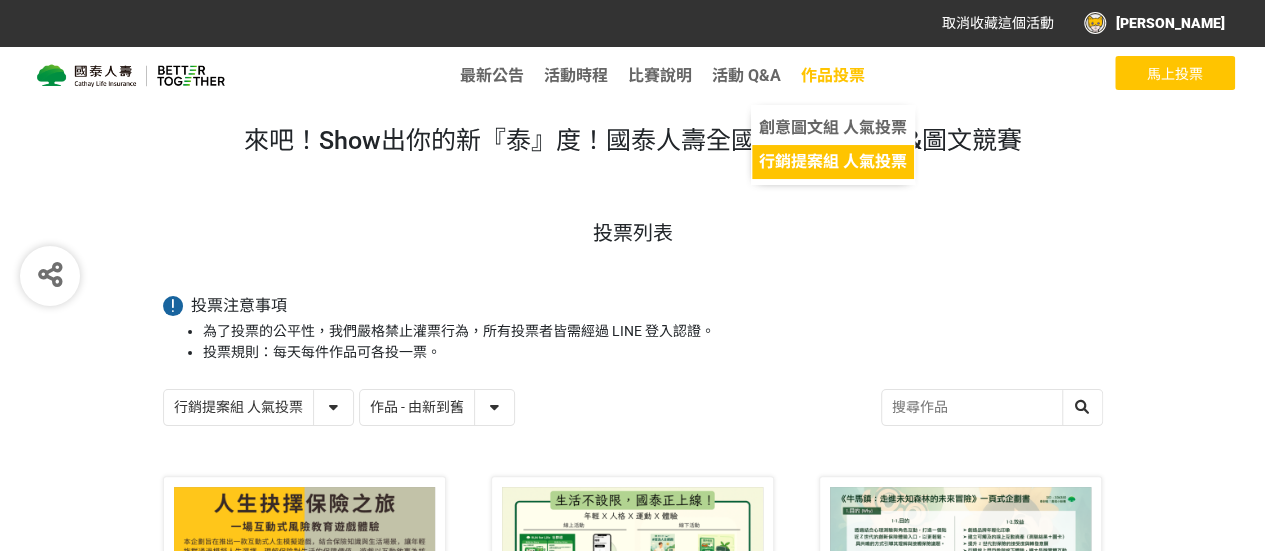 click on "行銷提案組 人氣投票" at bounding box center (833, 161) 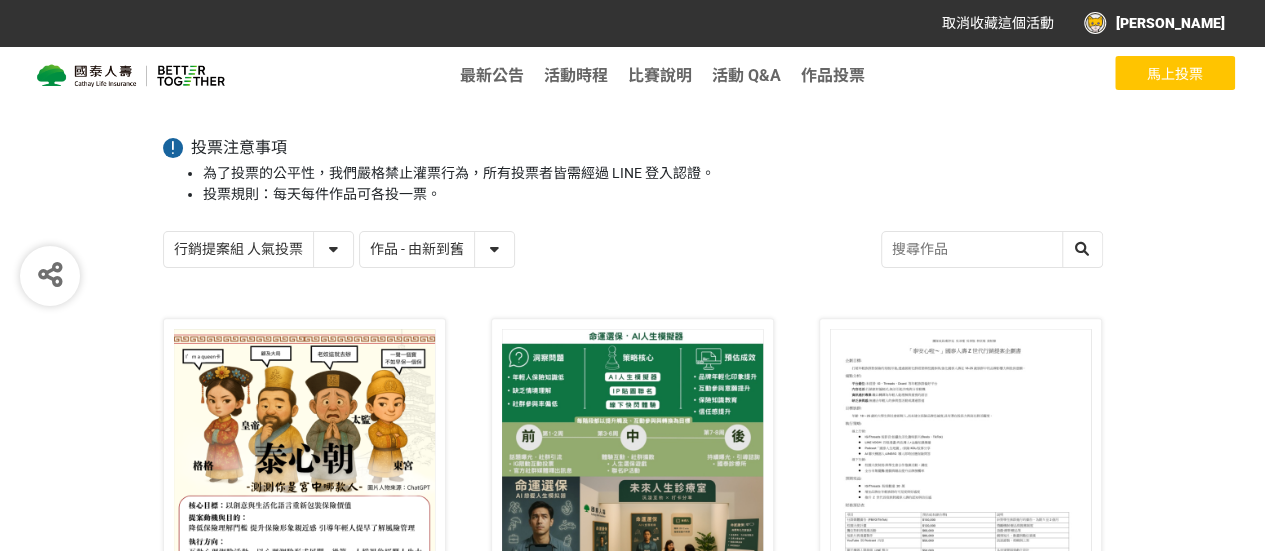 scroll, scrollTop: 100, scrollLeft: 0, axis: vertical 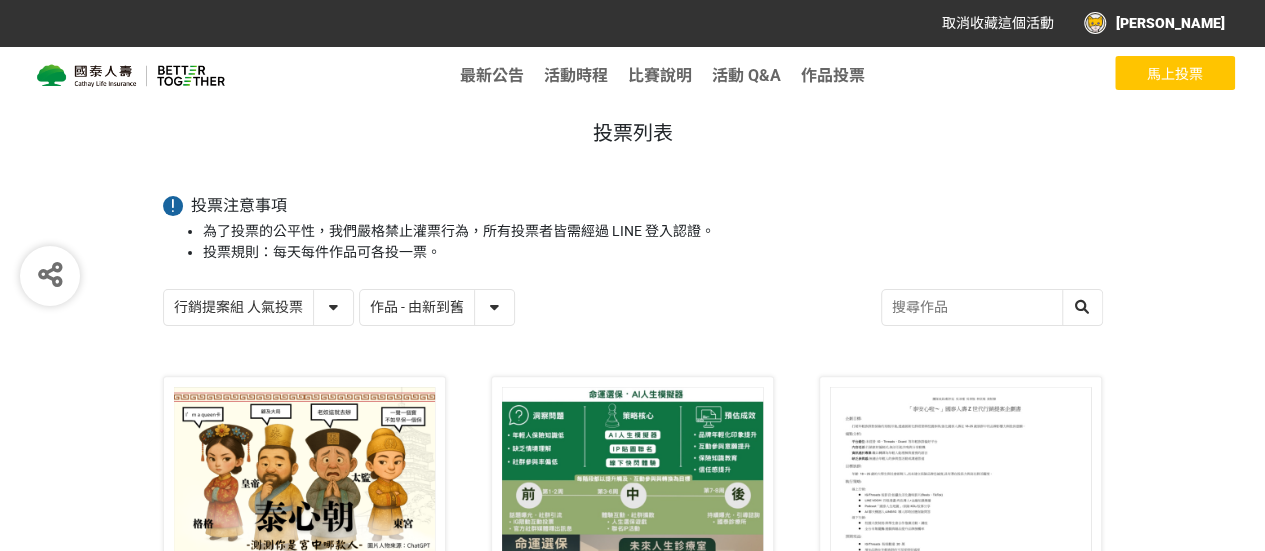 click at bounding box center (992, 307) 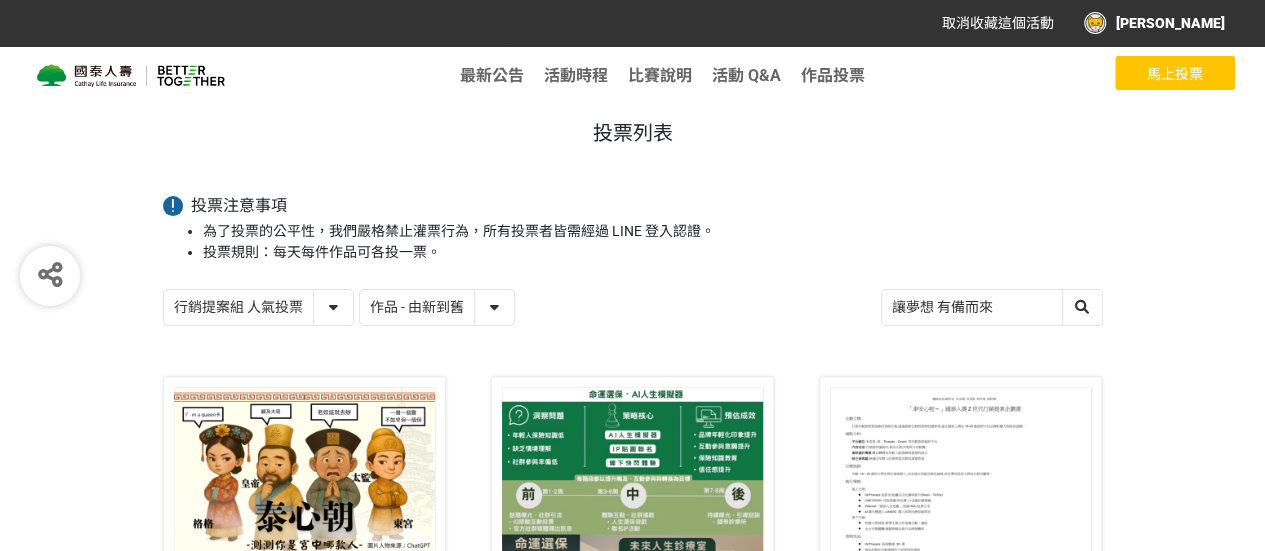 type on "讓夢想 有備而來" 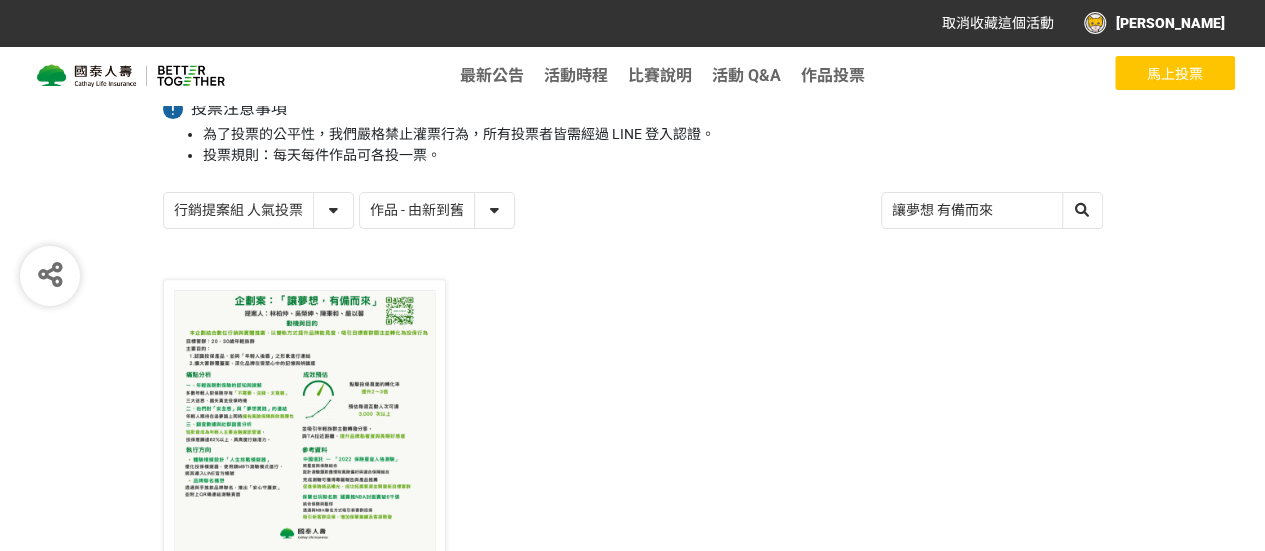scroll, scrollTop: 400, scrollLeft: 0, axis: vertical 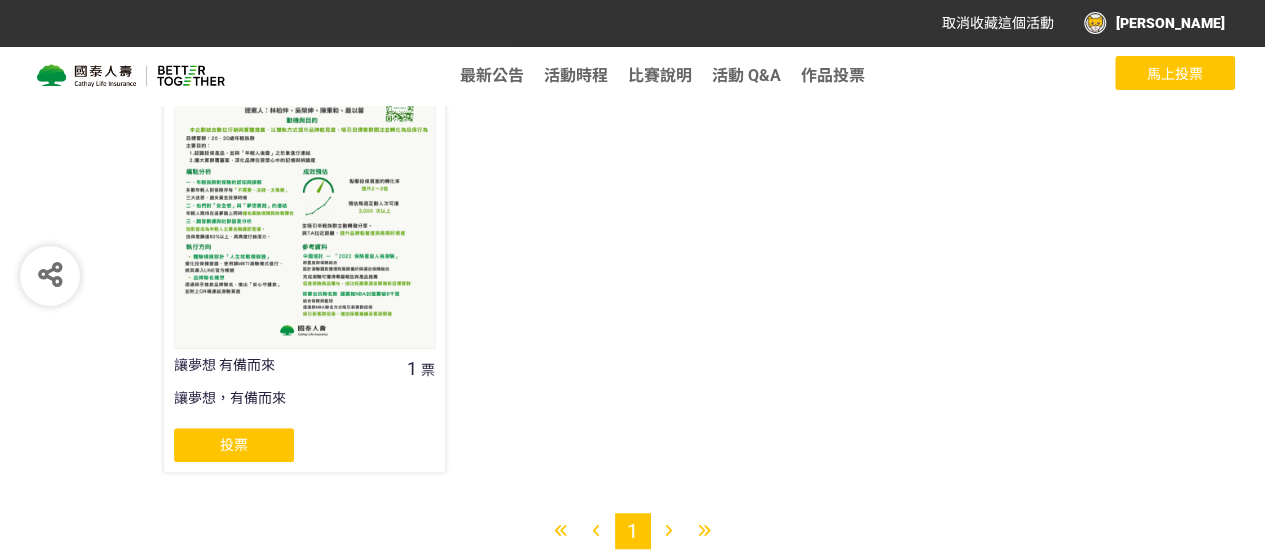 click on "讓夢想 有備而來 1 票 讓夢想，有備而來" at bounding box center [304, 257] 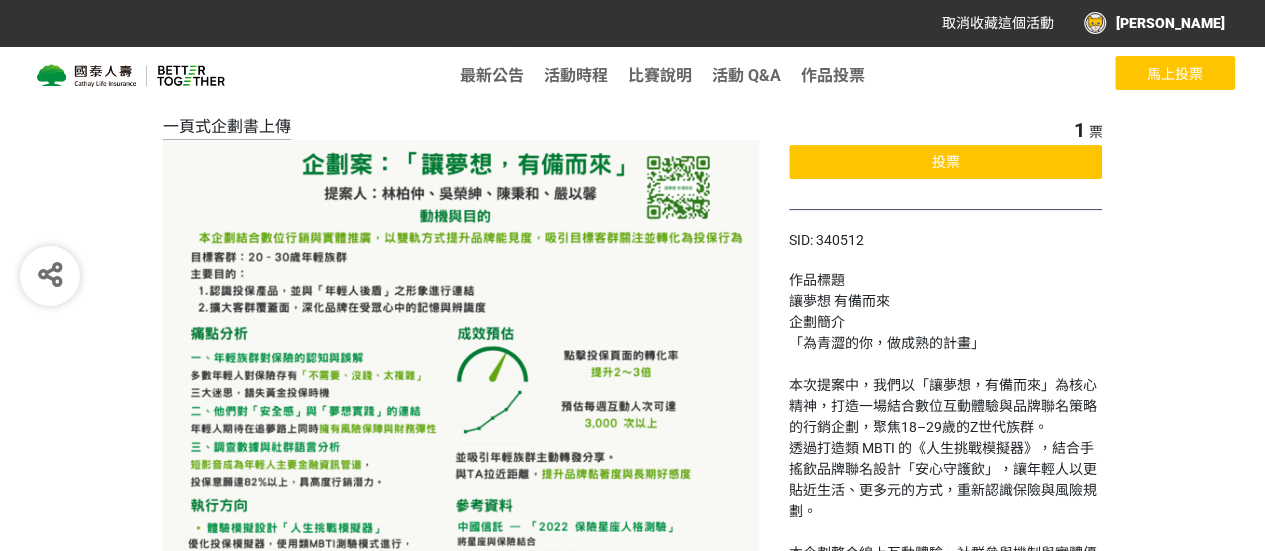 scroll, scrollTop: 0, scrollLeft: 0, axis: both 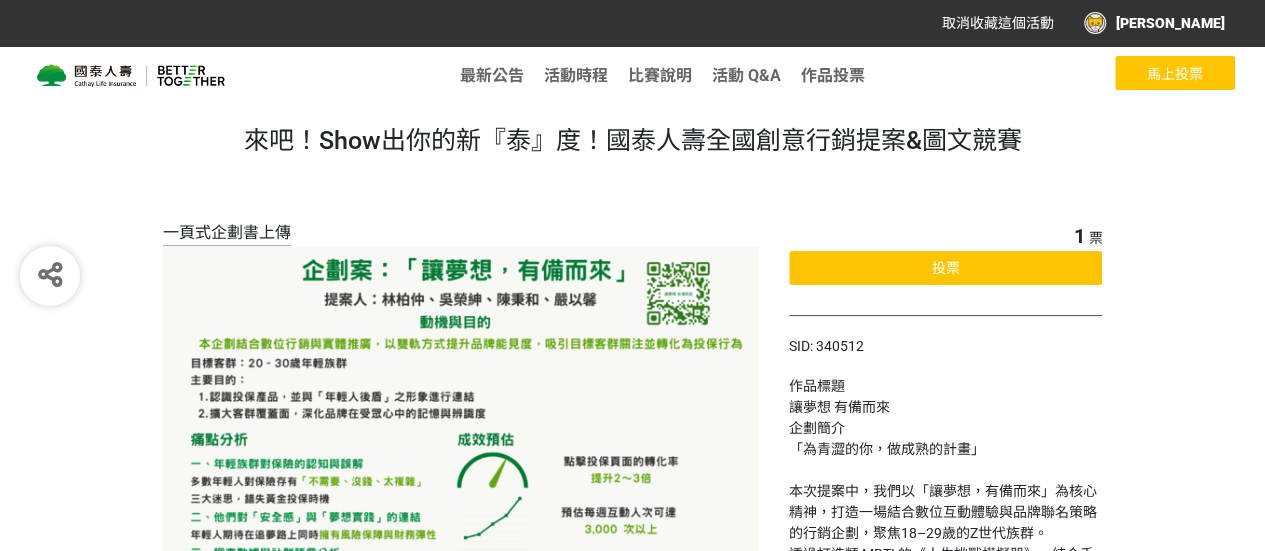 select on "13115" 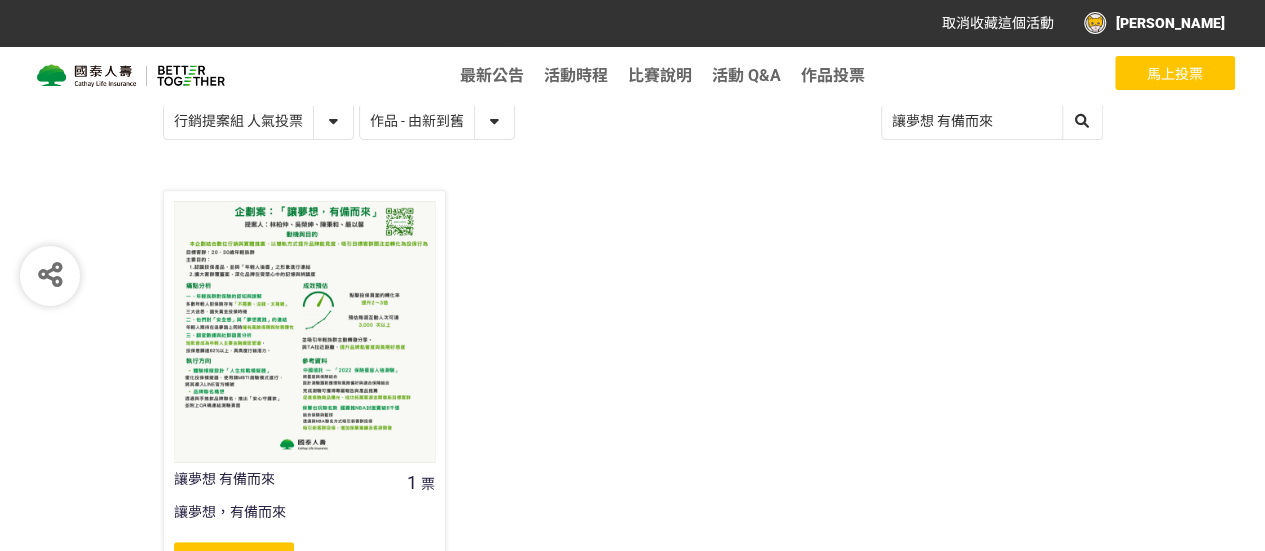scroll, scrollTop: 50, scrollLeft: 0, axis: vertical 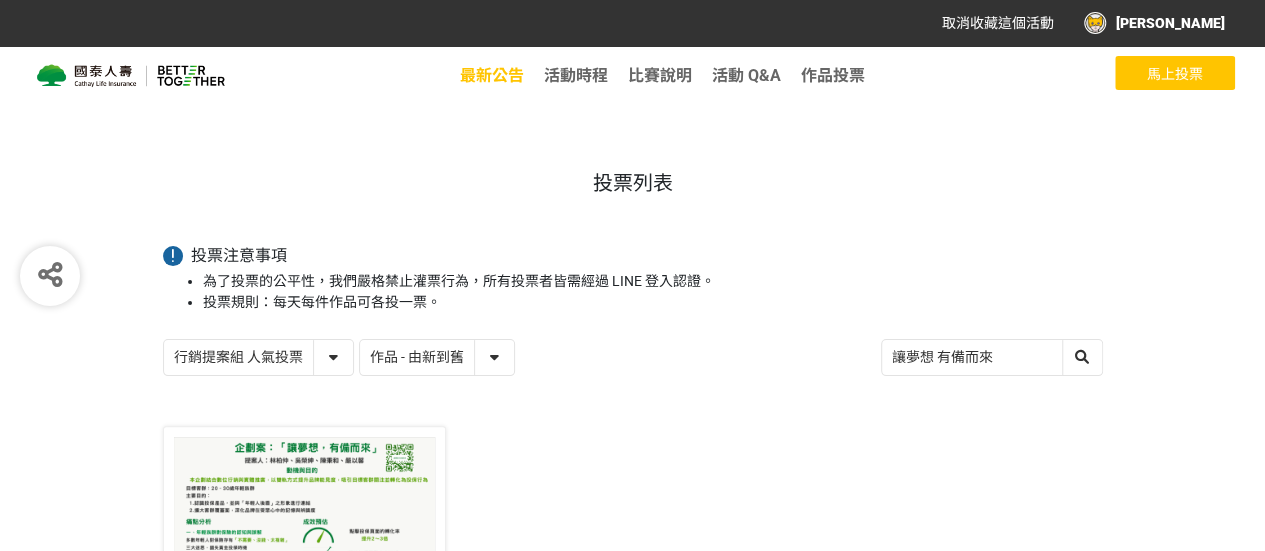 click on "最新公告" at bounding box center (492, 75) 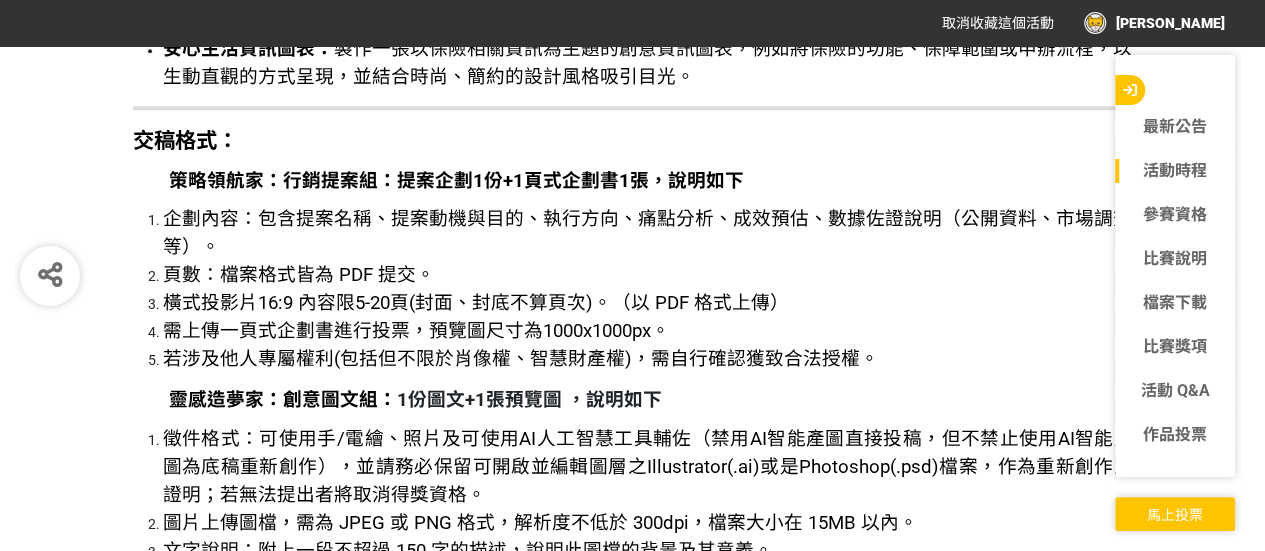 scroll, scrollTop: 5619, scrollLeft: 0, axis: vertical 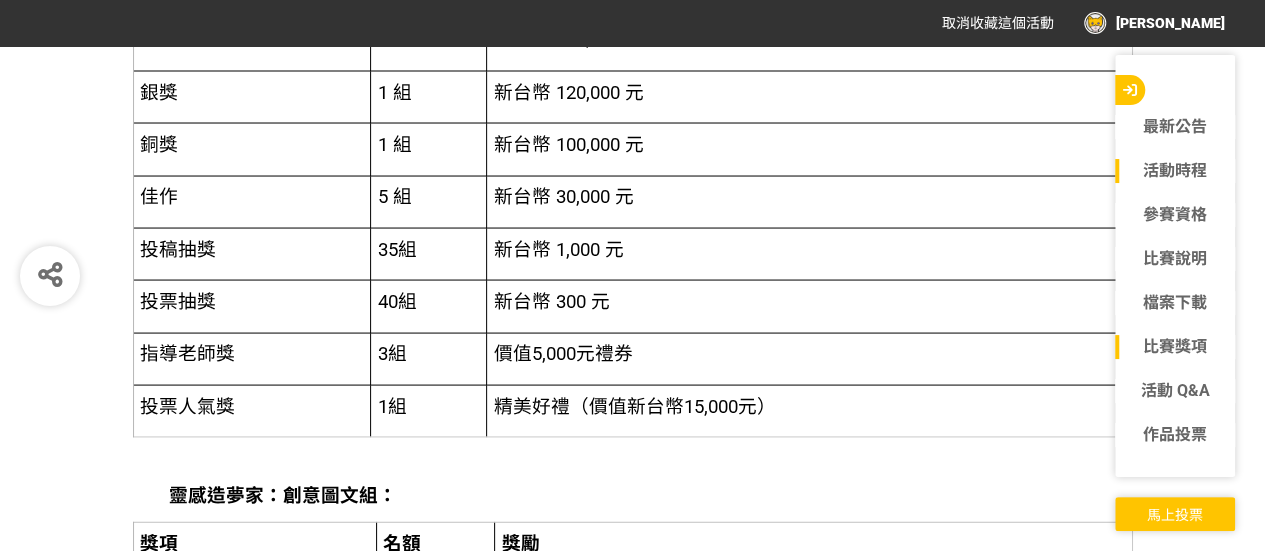 click on "比賽獎項" 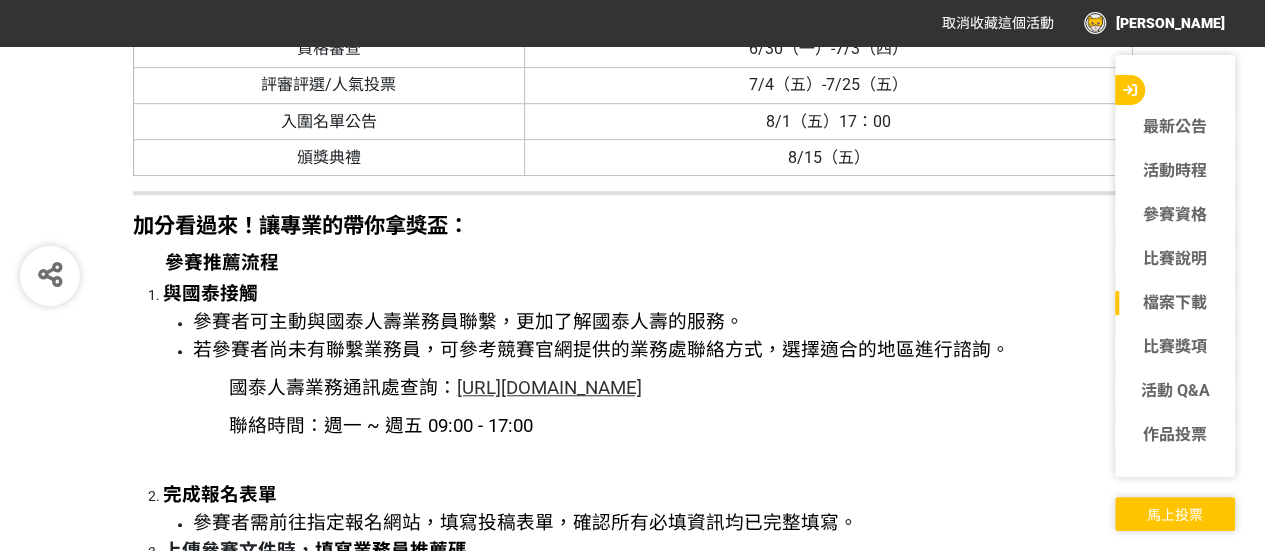 scroll, scrollTop: 8113, scrollLeft: 0, axis: vertical 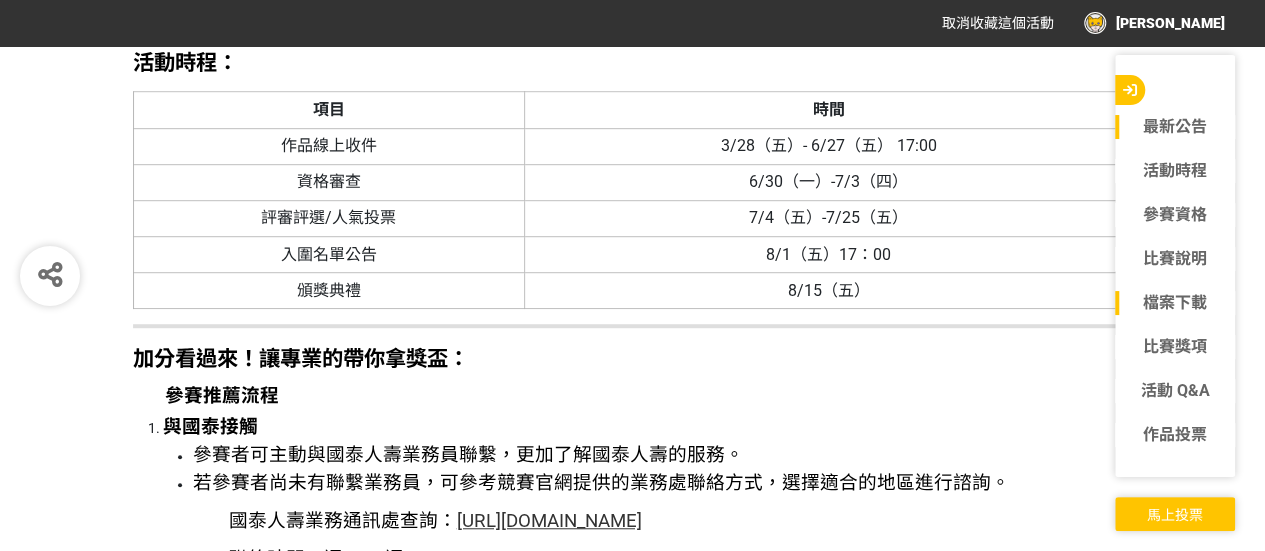 click on "最新公告" 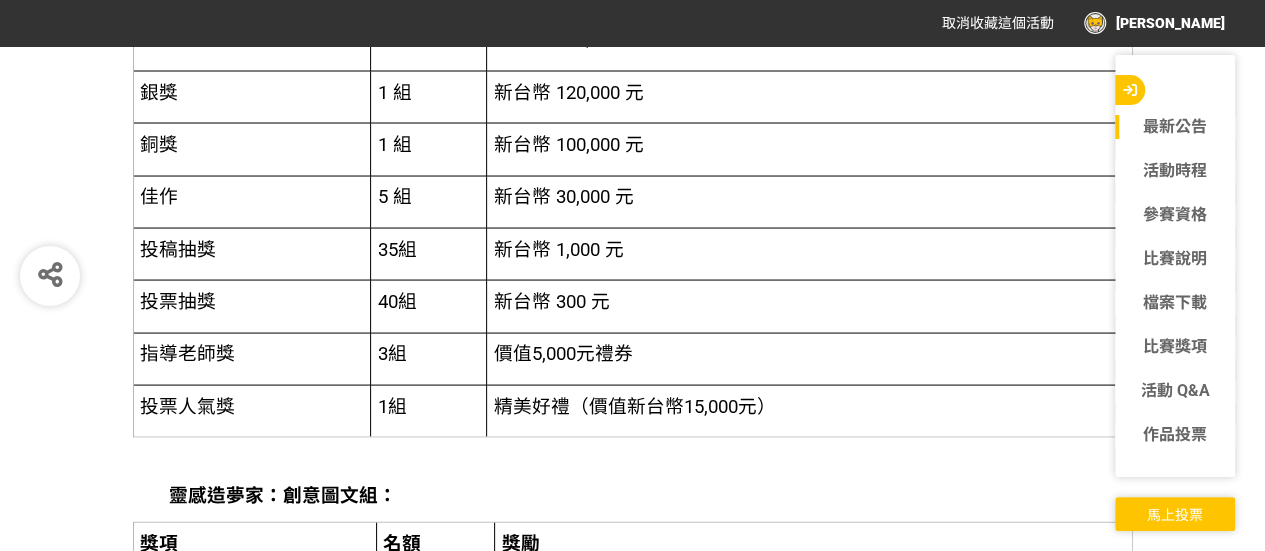scroll, scrollTop: 6119, scrollLeft: 0, axis: vertical 